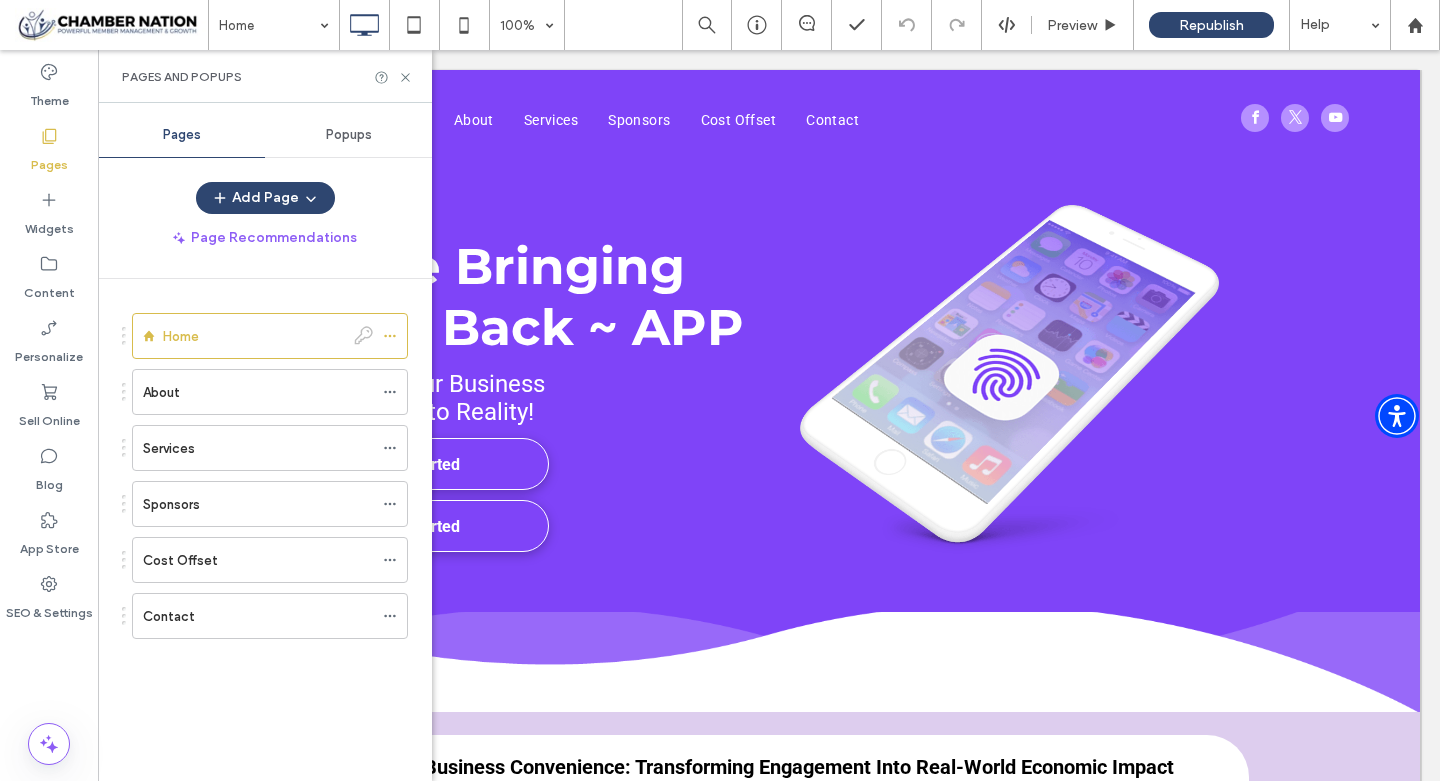 scroll, scrollTop: 0, scrollLeft: 0, axis: both 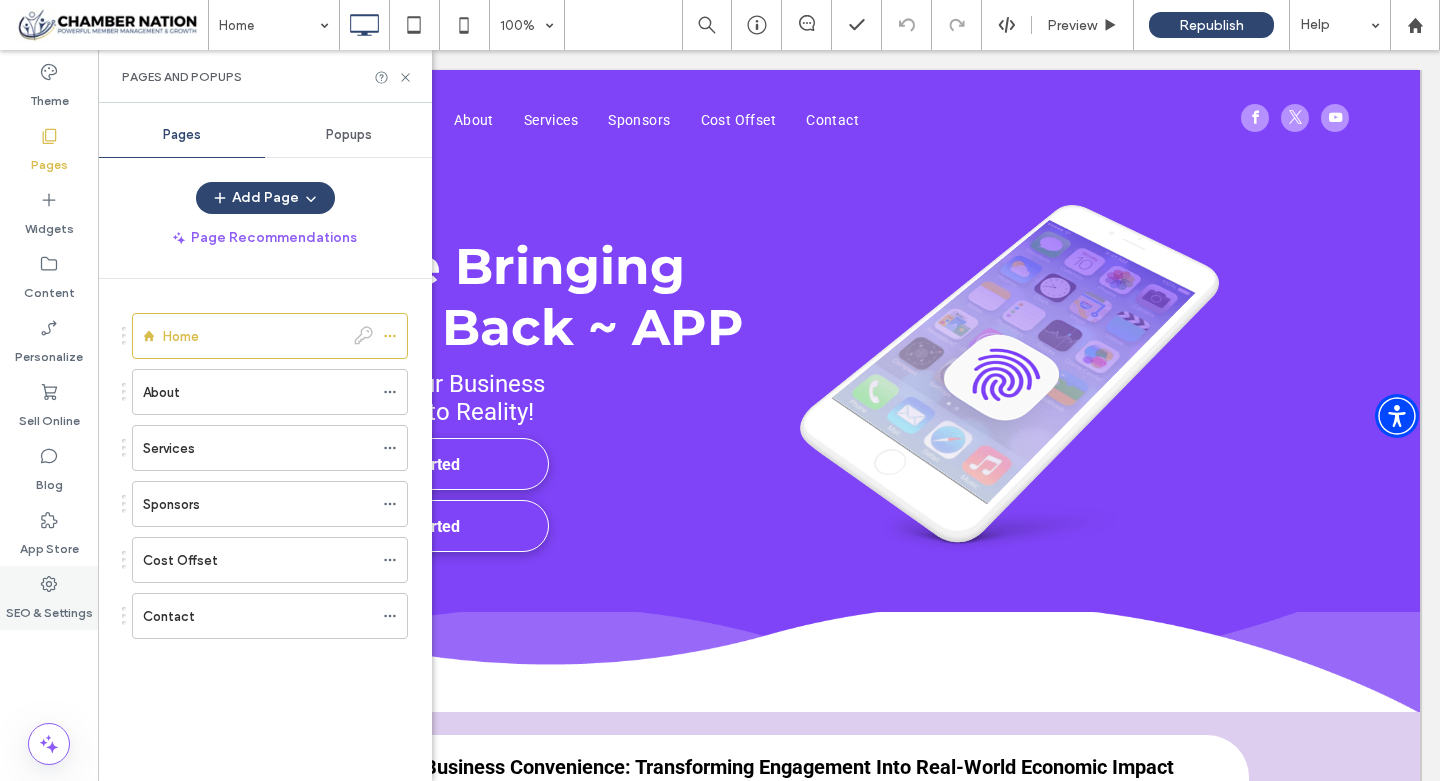 click at bounding box center [49, 584] 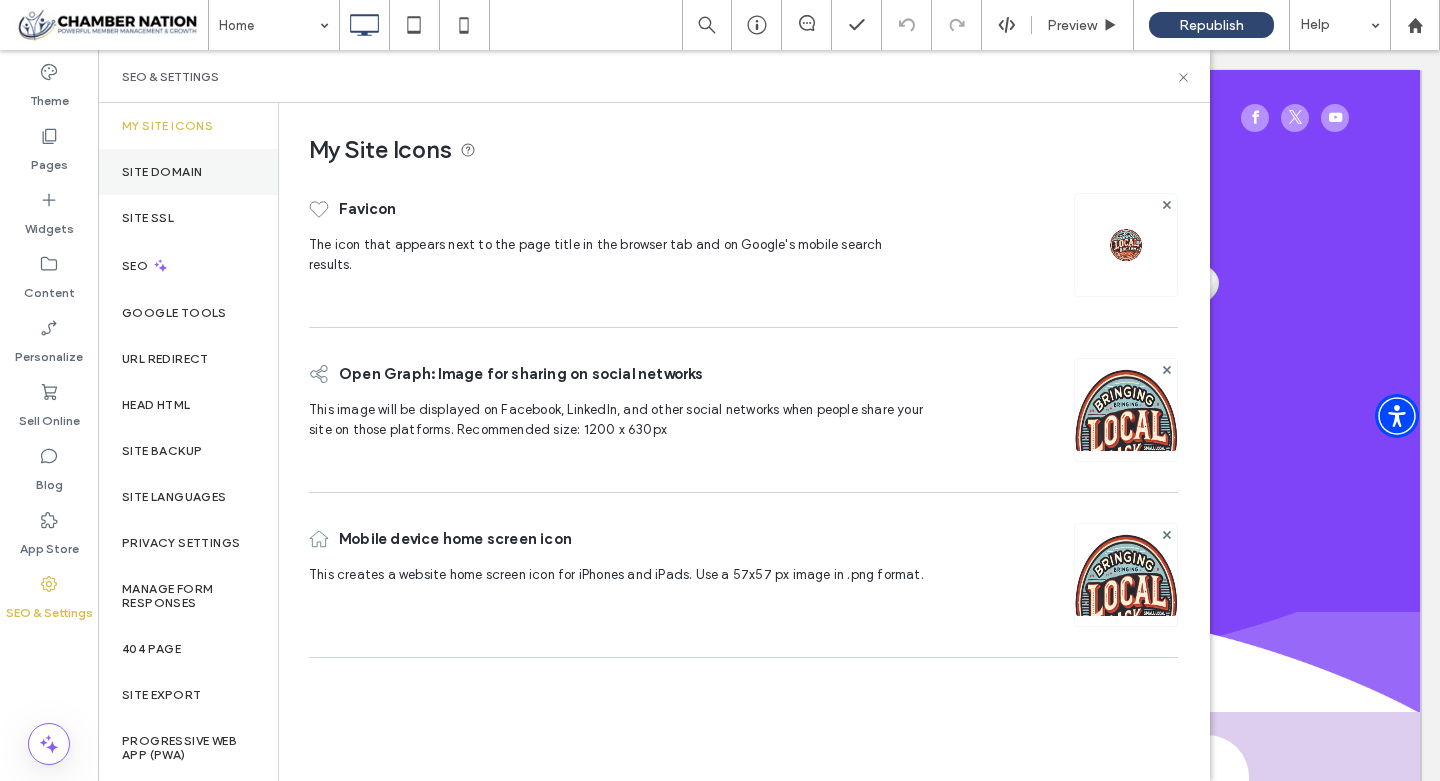 click on "Site Domain" at bounding box center (162, 172) 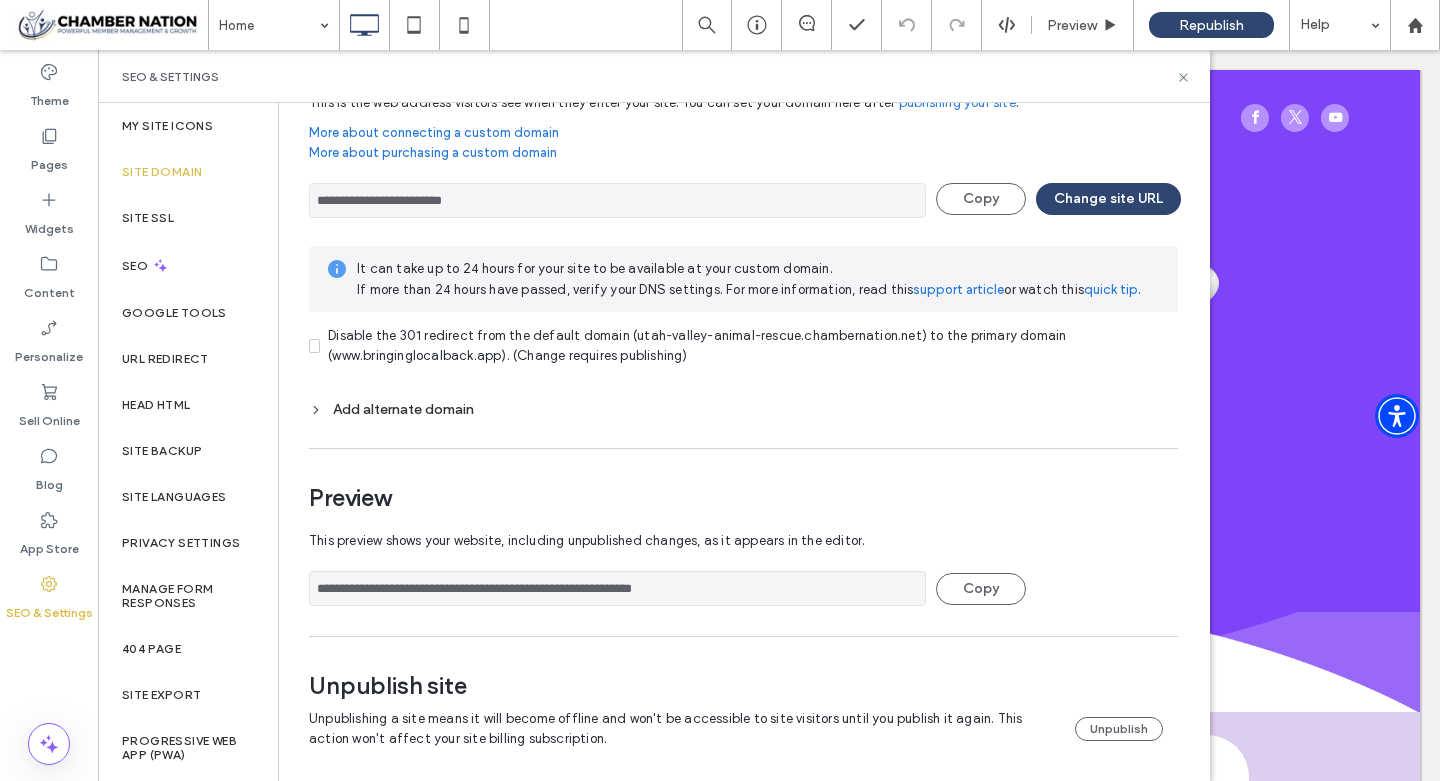 scroll, scrollTop: 100, scrollLeft: 0, axis: vertical 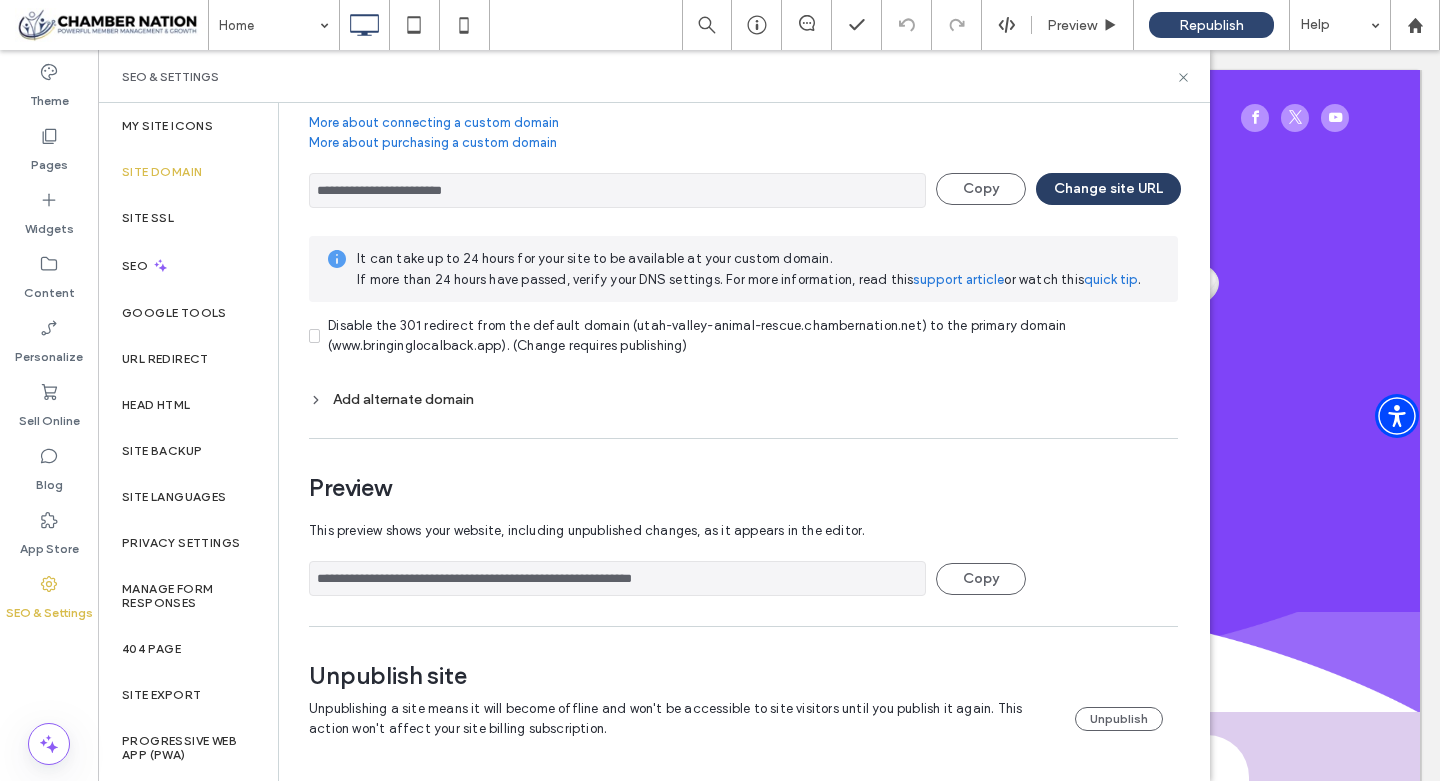 click on "Change site URL" at bounding box center [1108, 189] 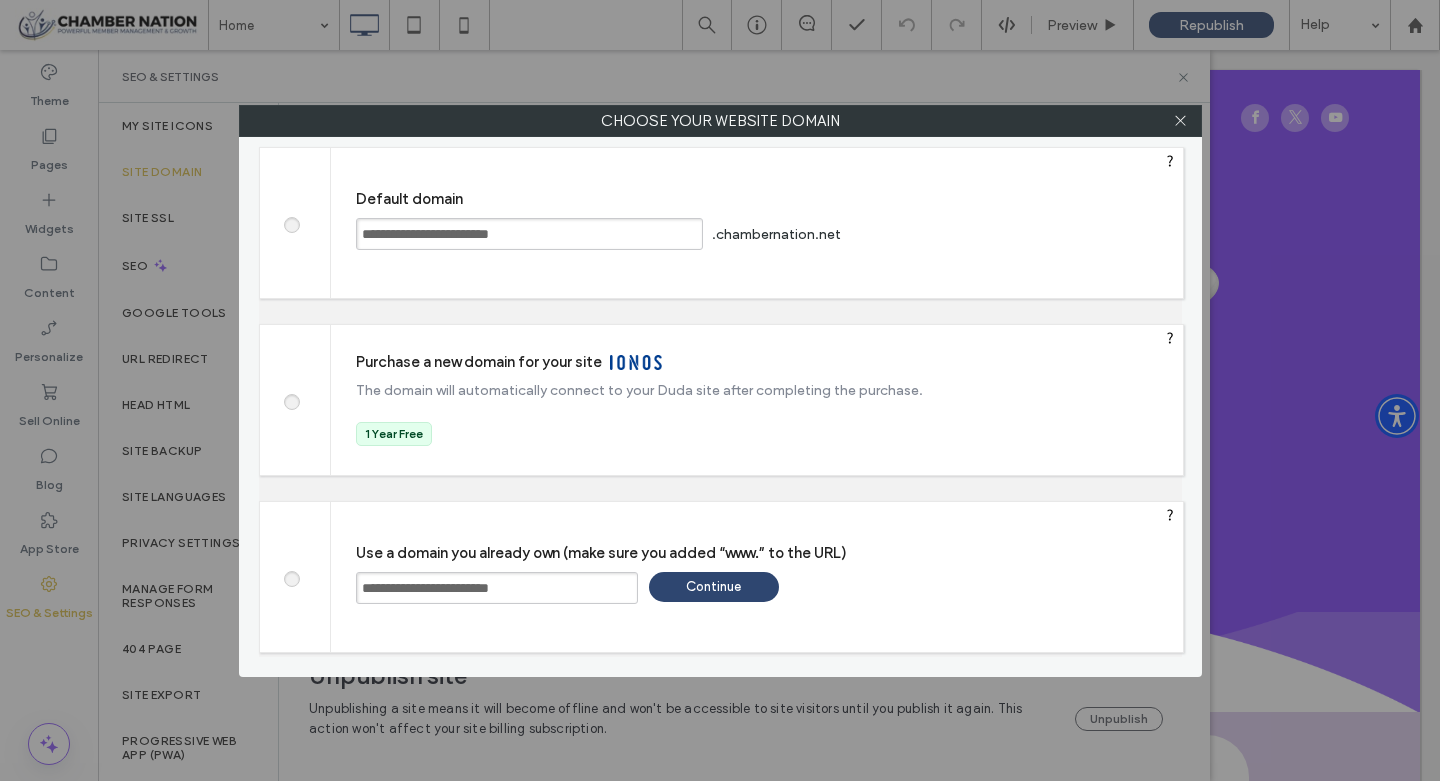 click on "**********" at bounding box center (529, 234) 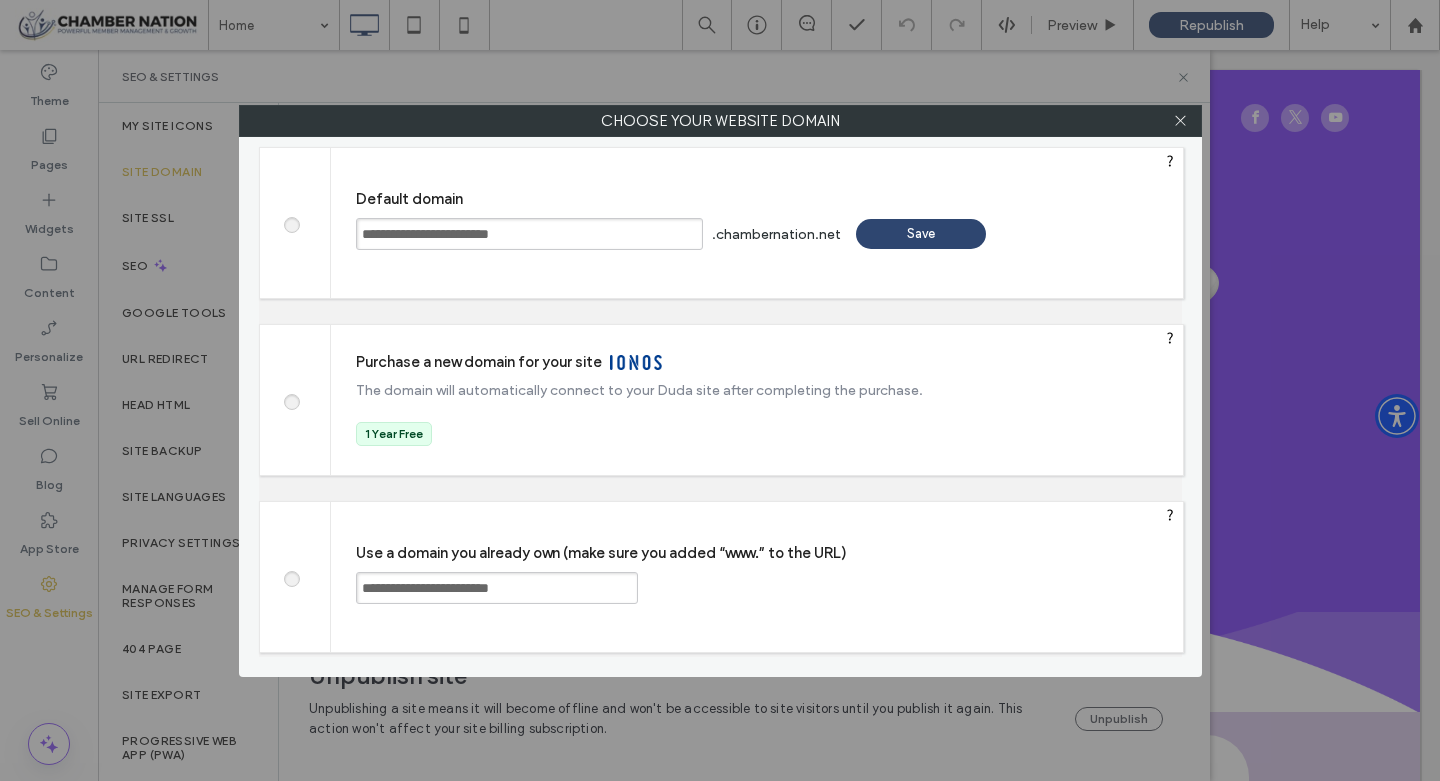 click on "**********" at bounding box center [529, 234] 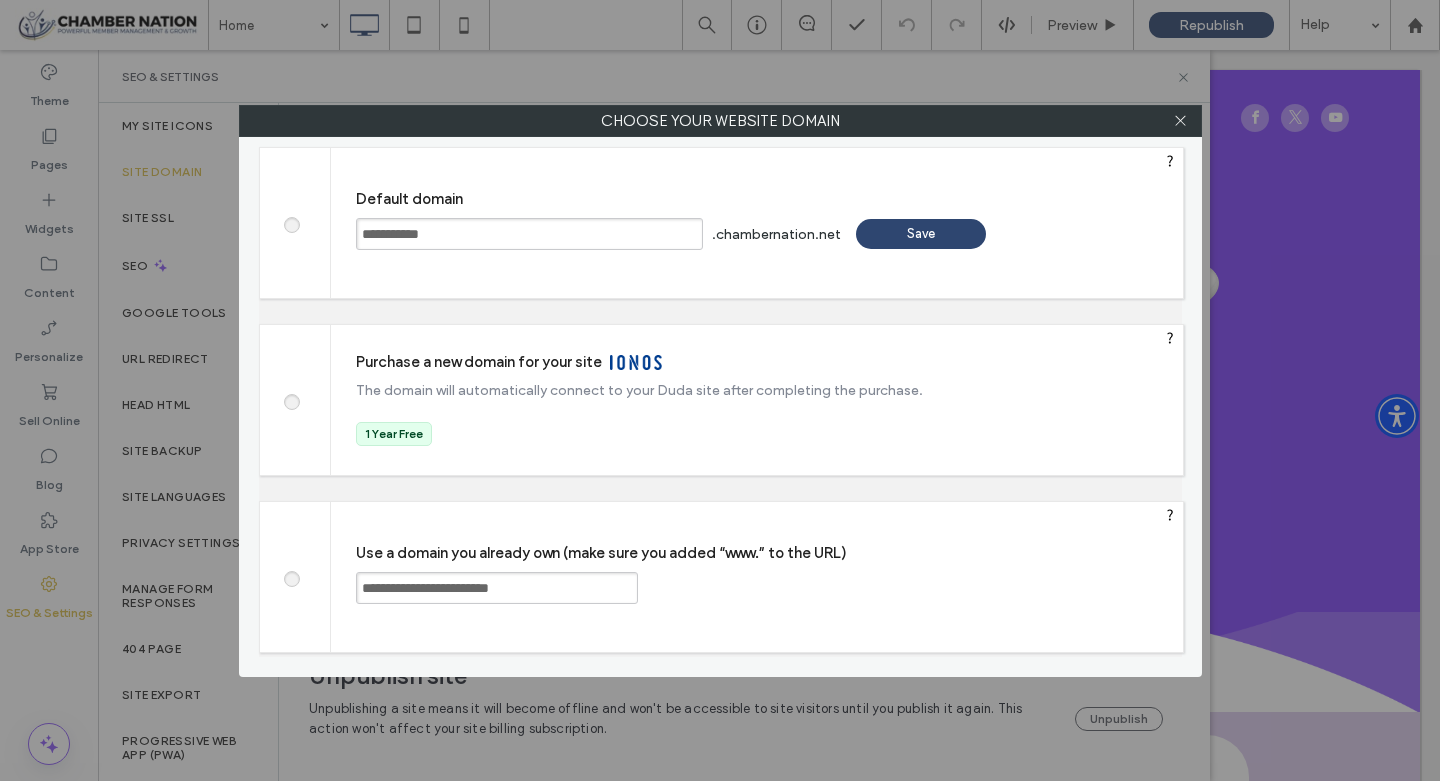 type on "**********" 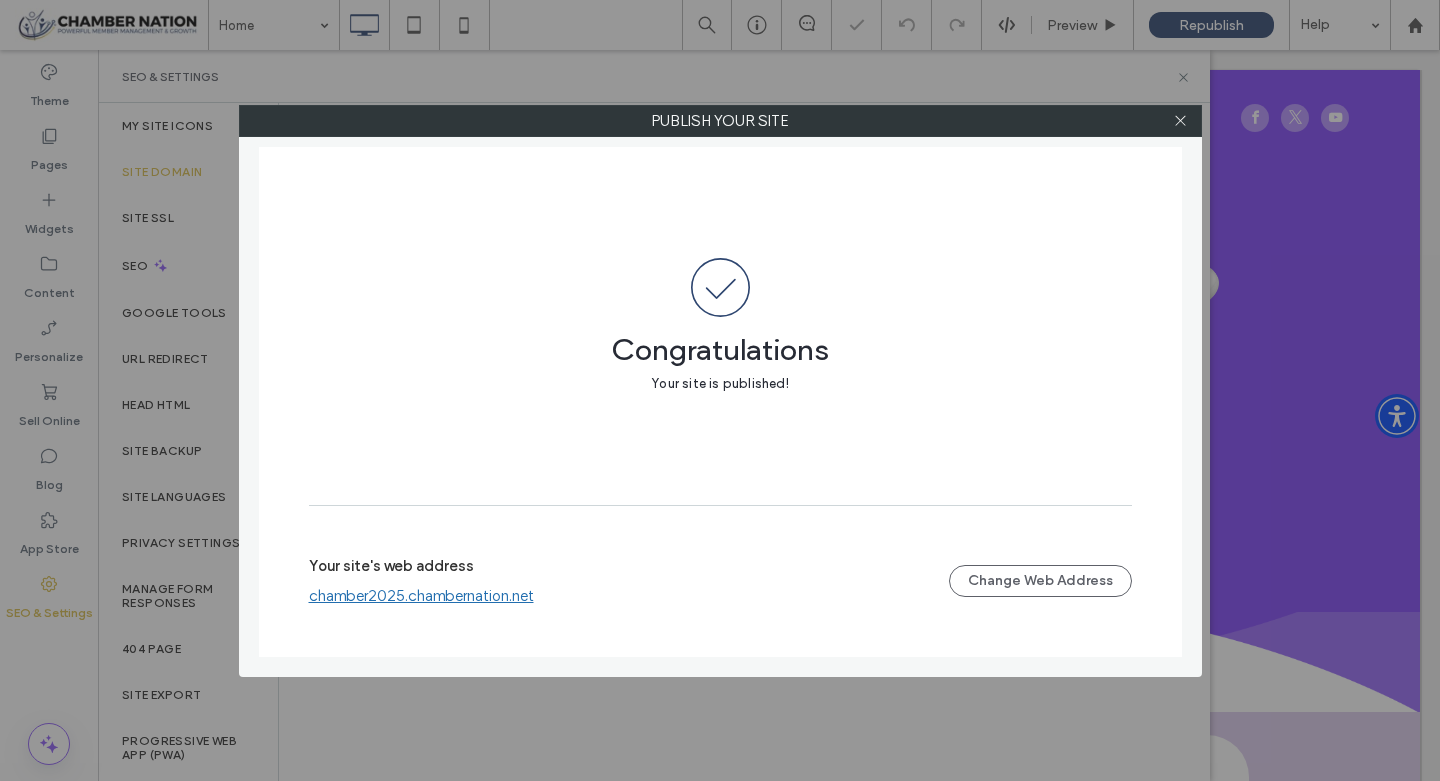 scroll, scrollTop: 0, scrollLeft: 0, axis: both 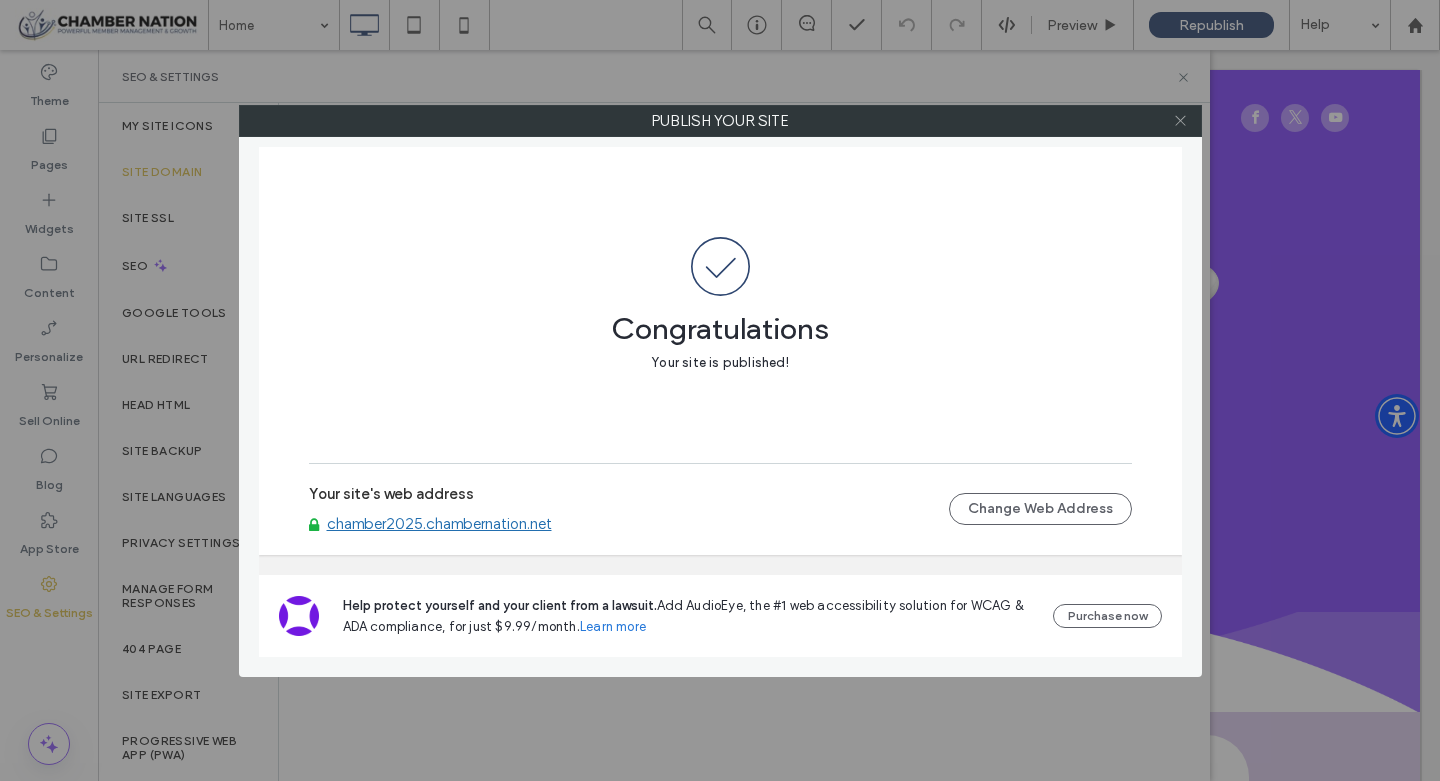 click at bounding box center (1180, 120) 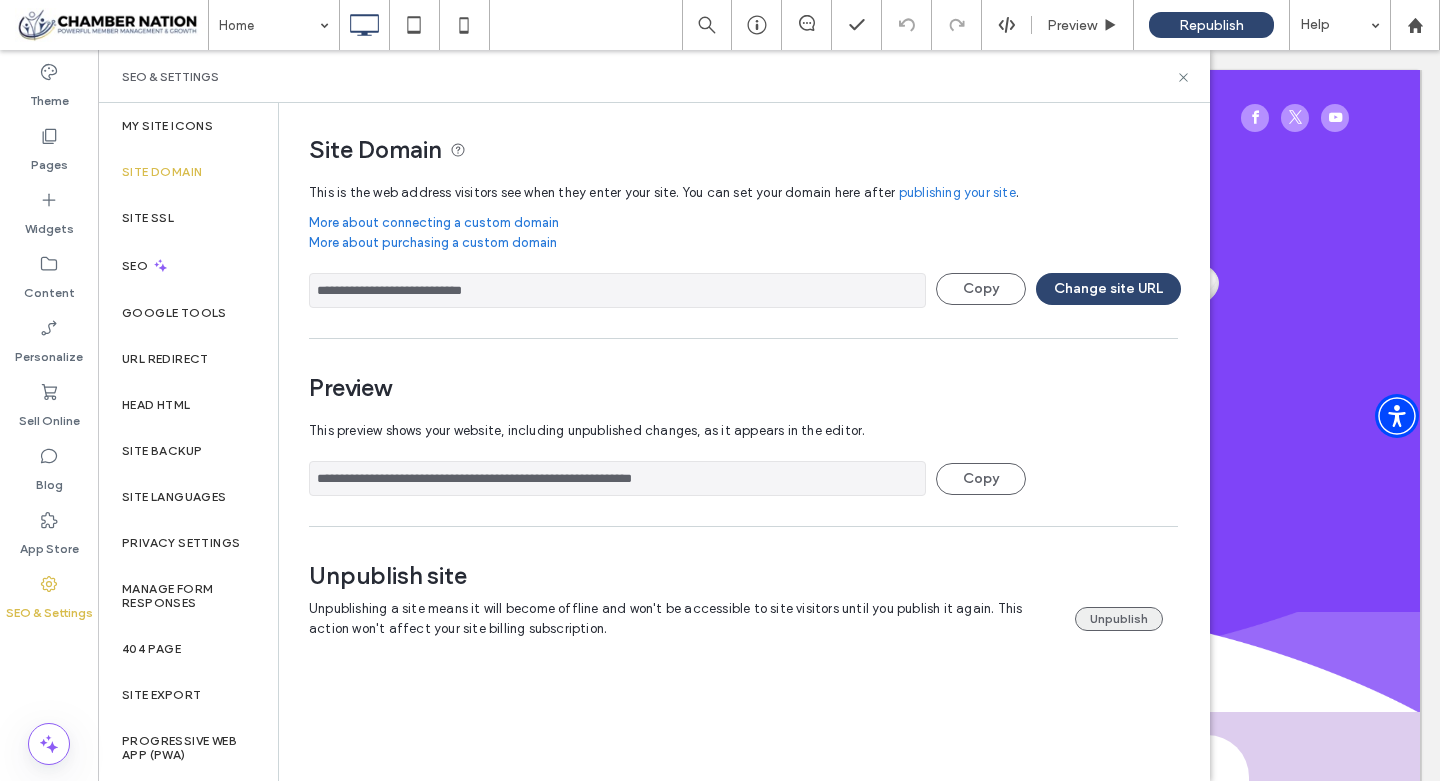 click on "Unpublish" at bounding box center [1119, 619] 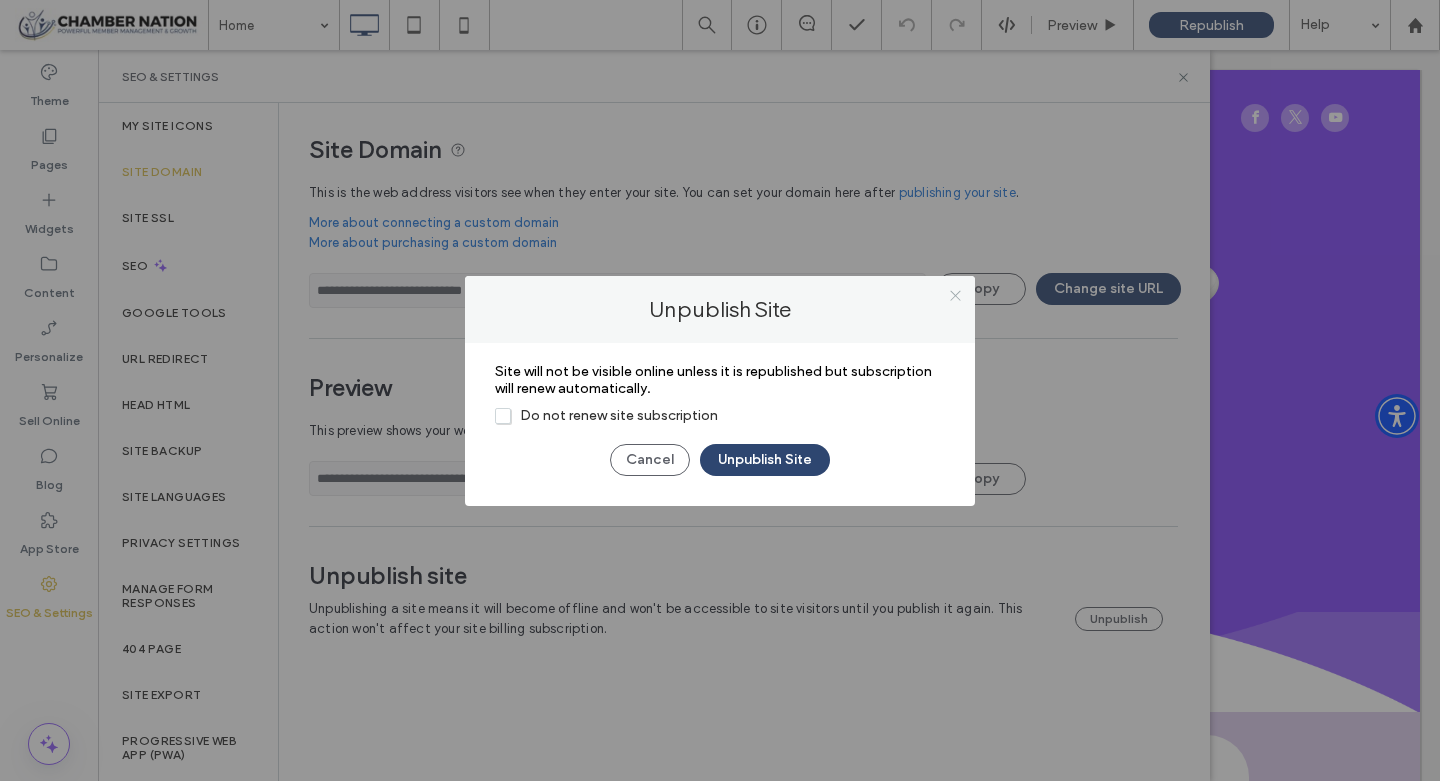 click at bounding box center (955, 295) 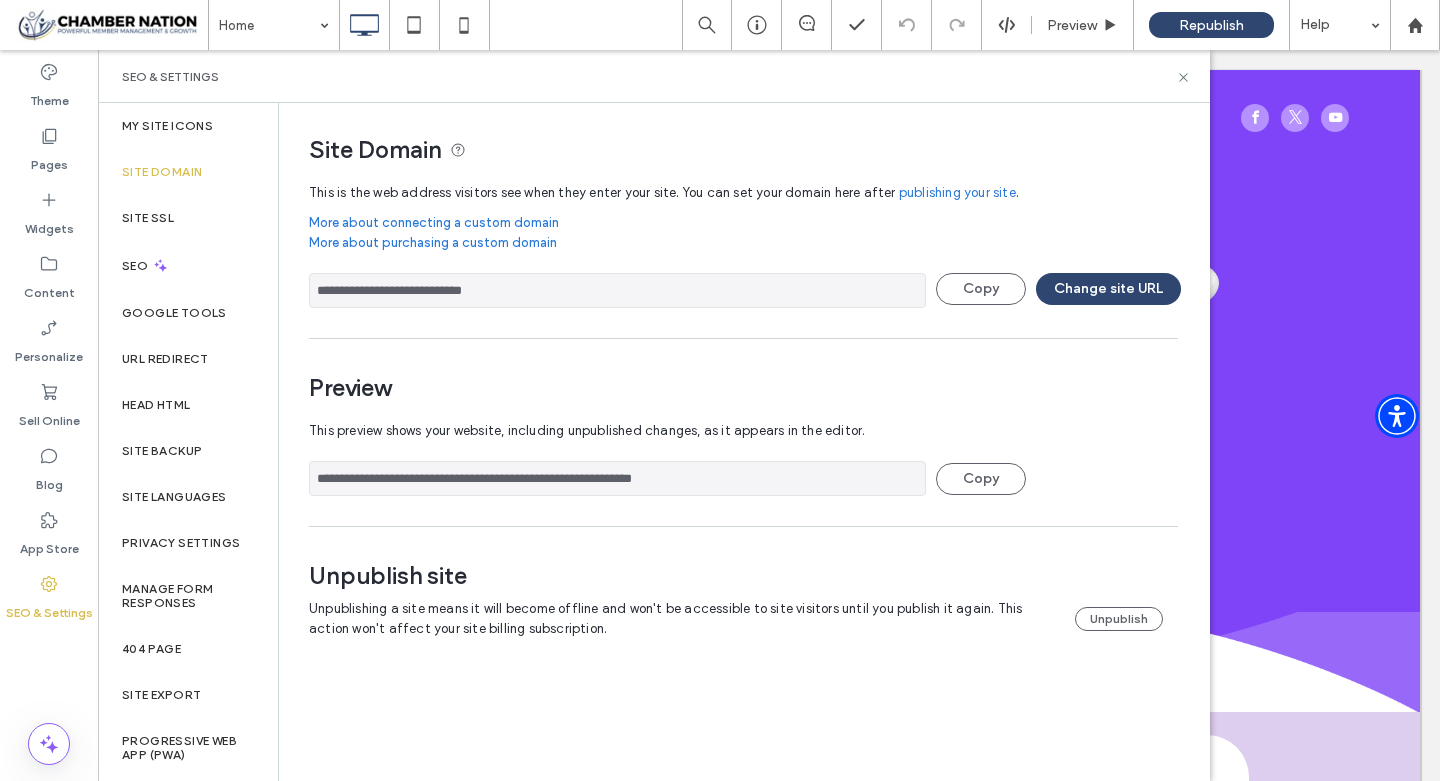 click at bounding box center (49, 584) 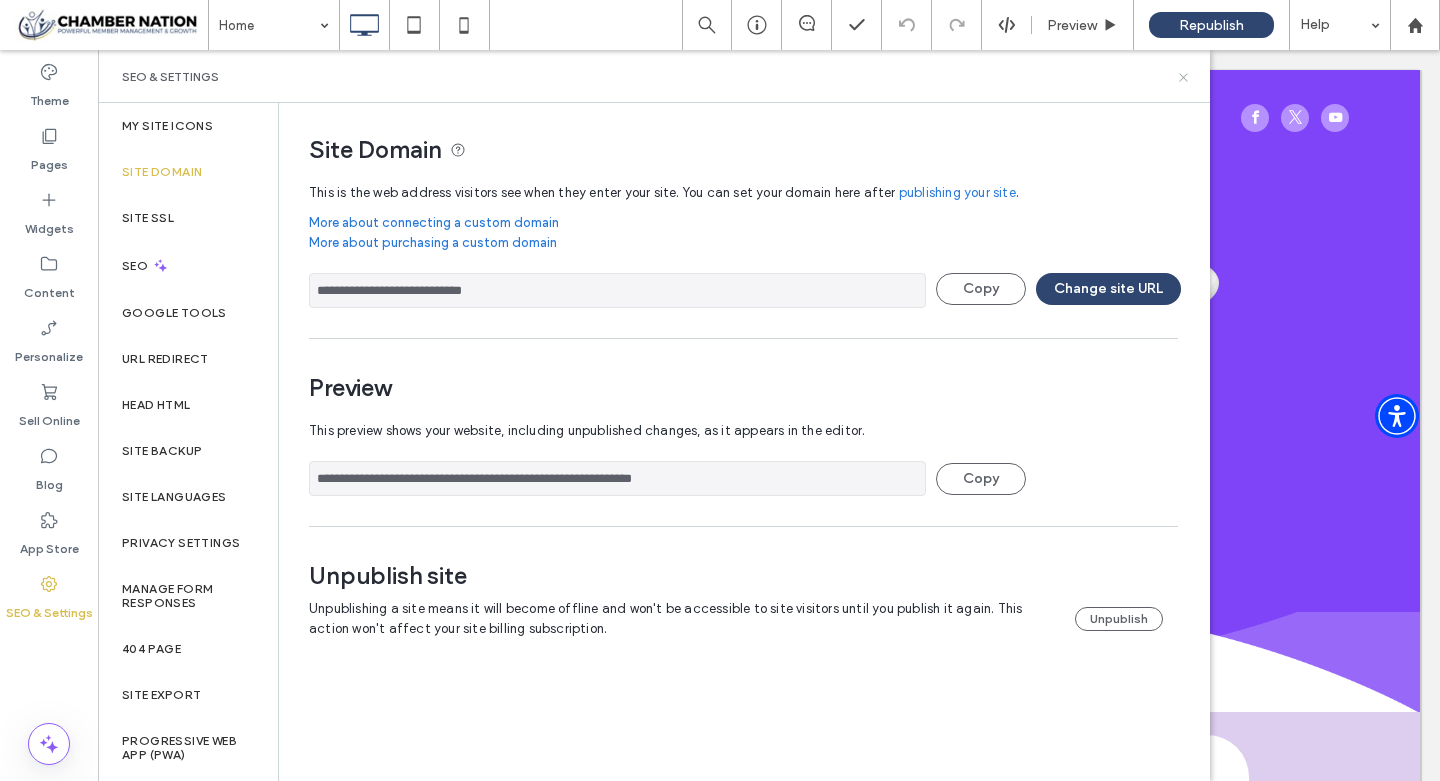 click at bounding box center [1183, 77] 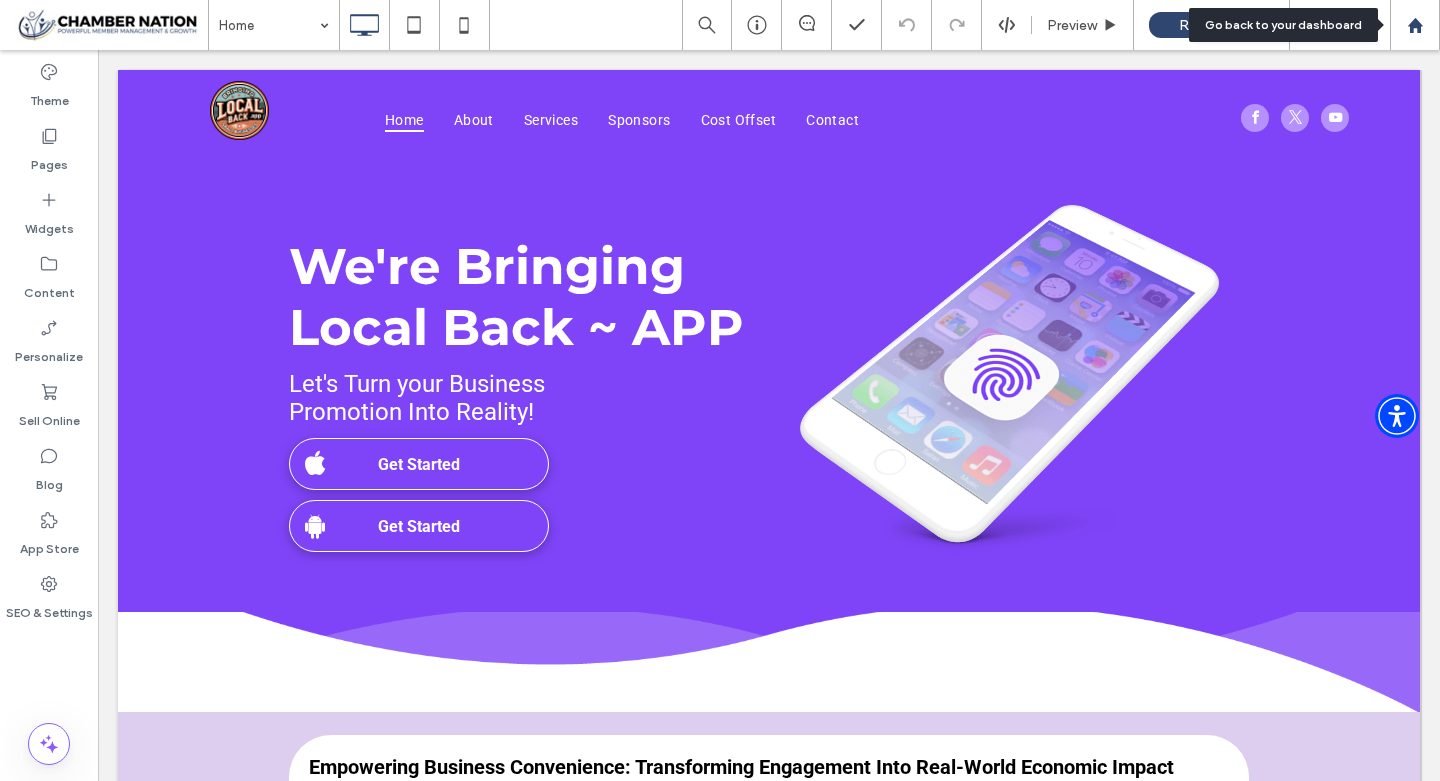 click at bounding box center [1414, 24] 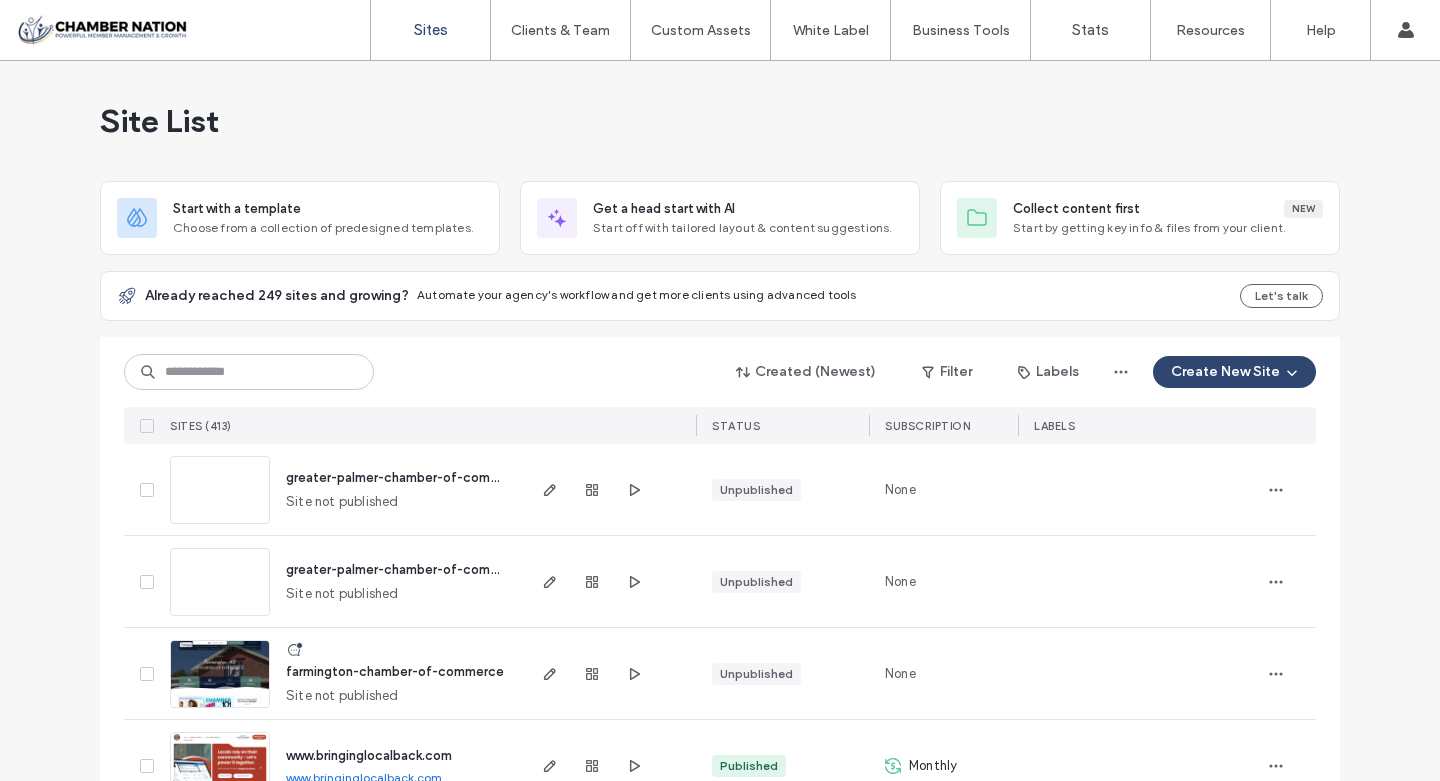 scroll, scrollTop: 0, scrollLeft: 0, axis: both 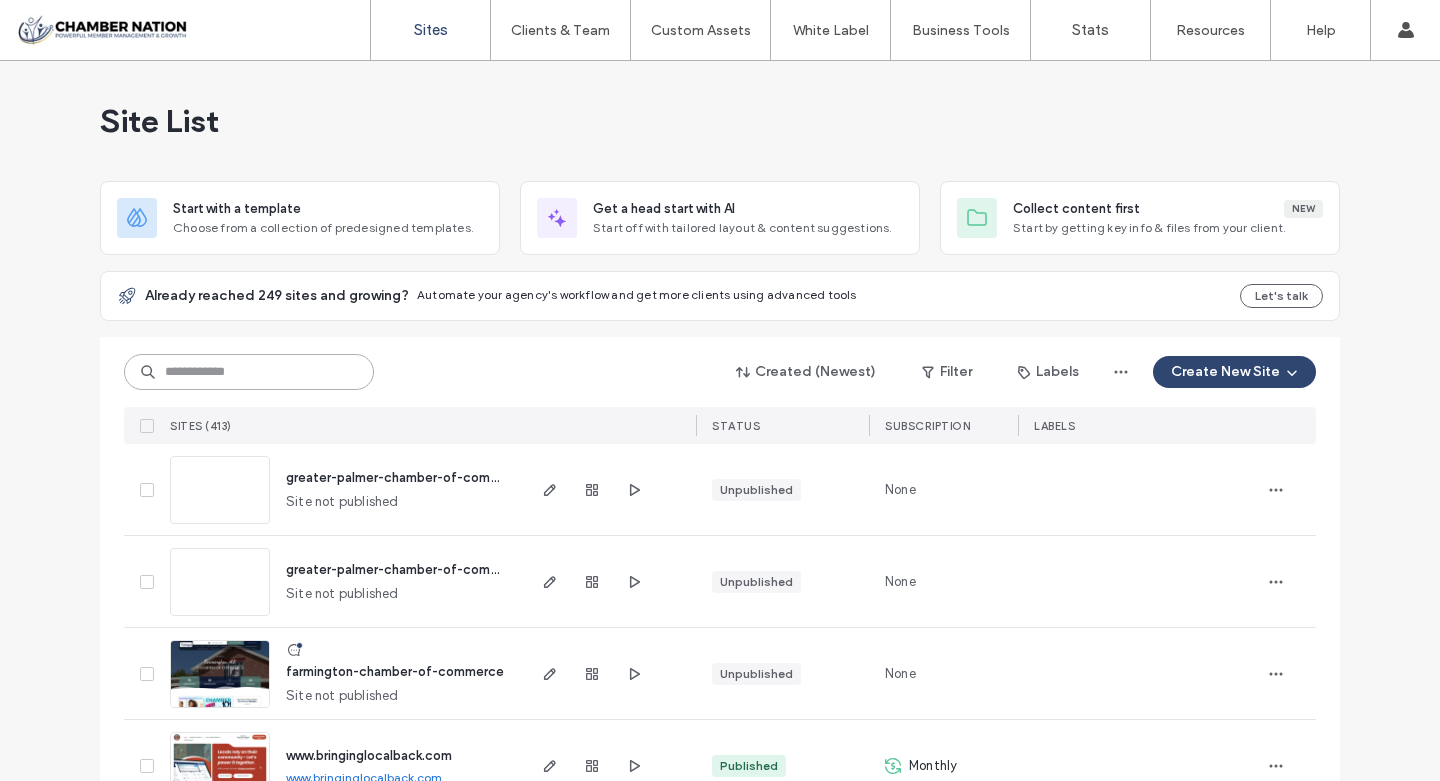 click at bounding box center [249, 372] 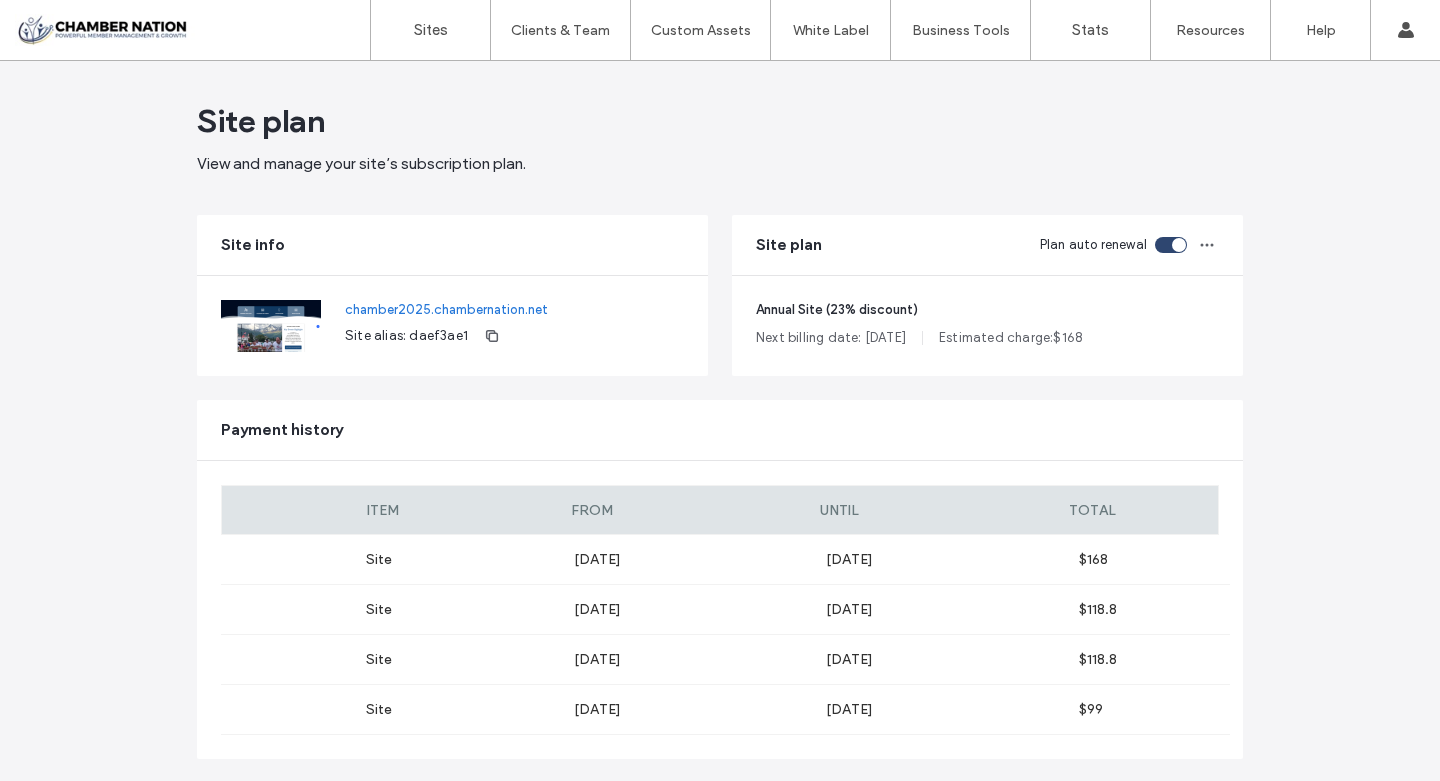 scroll, scrollTop: 0, scrollLeft: 0, axis: both 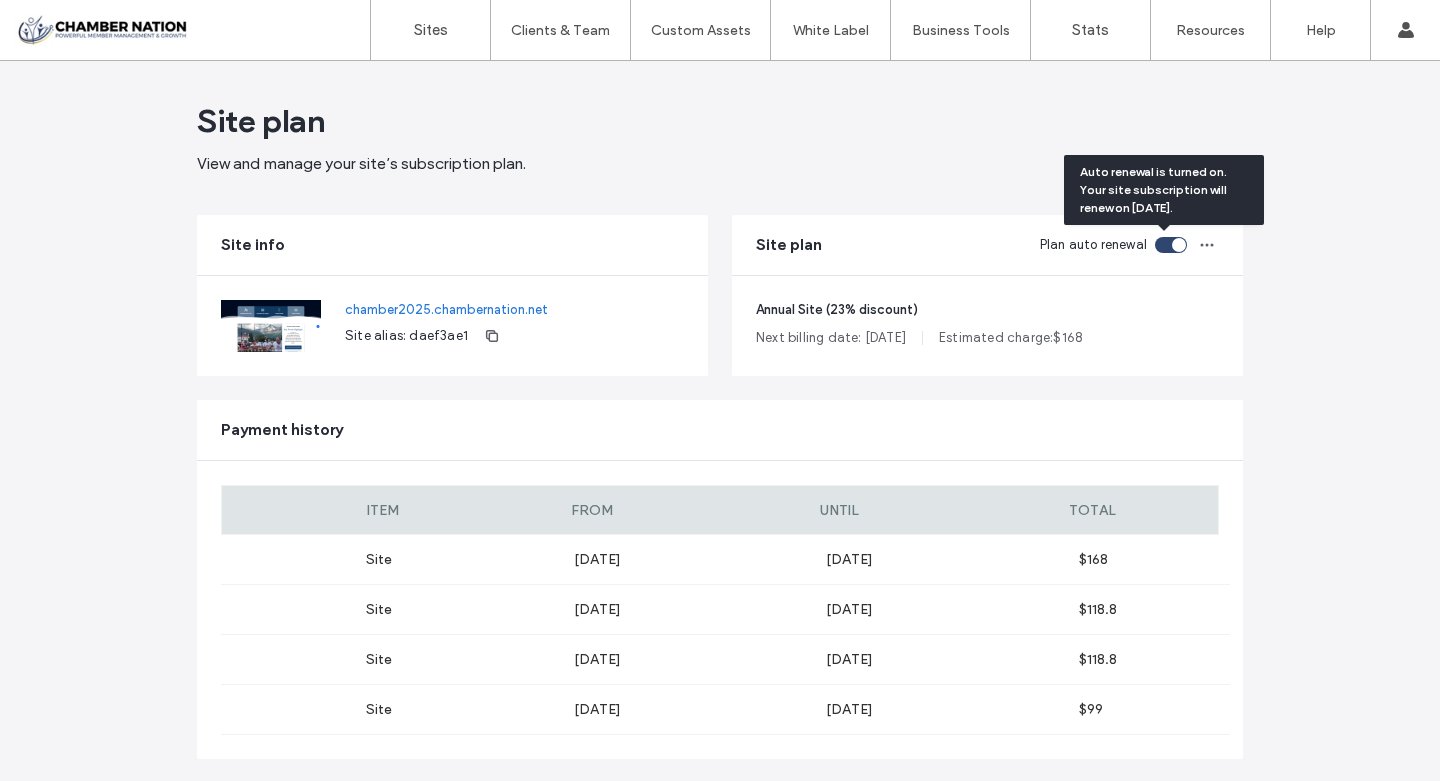 click at bounding box center [1171, 245] 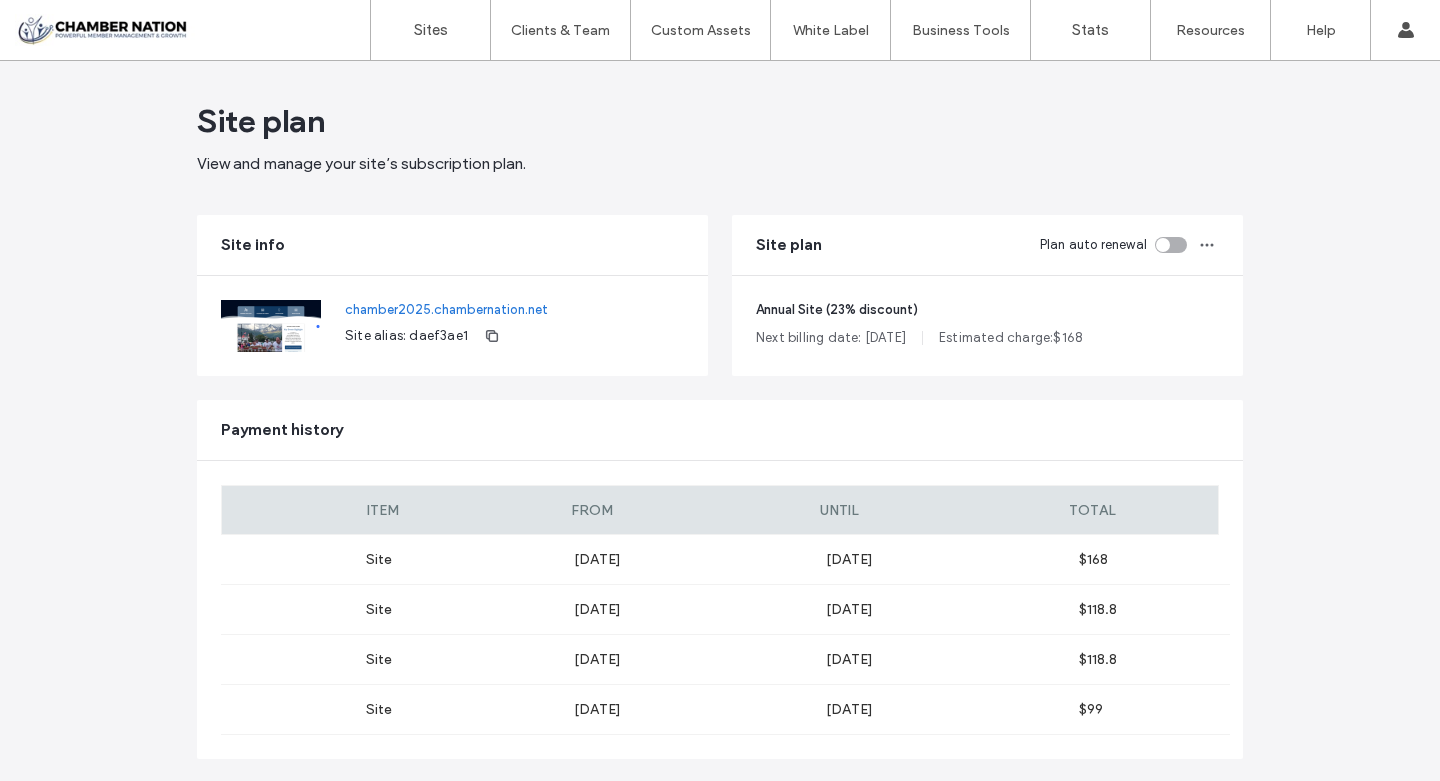 click on "Site plan View and manage your site’s subscription plan. Site info chamber2025.chambernation.net Site alias: daef3ae1 Site plan Plan auto renewal Annual Site (23% discount) Next billing date: Jan 27, 2026 Estimated charge:  $ 168 Payment history ITEM FROM UNTIL TOTAL Site Jan 12, 2025 Jan 12, 2026 $168 Site Jan 12, 2024 Jan 12, 2025 $118.8 Site Jan 12, 2023 Jan 12, 2024 $118.8 Site Jan 12, 2022 Jan 12, 2023 $99 Privacy | Terms | Contact" at bounding box center [720, 455] 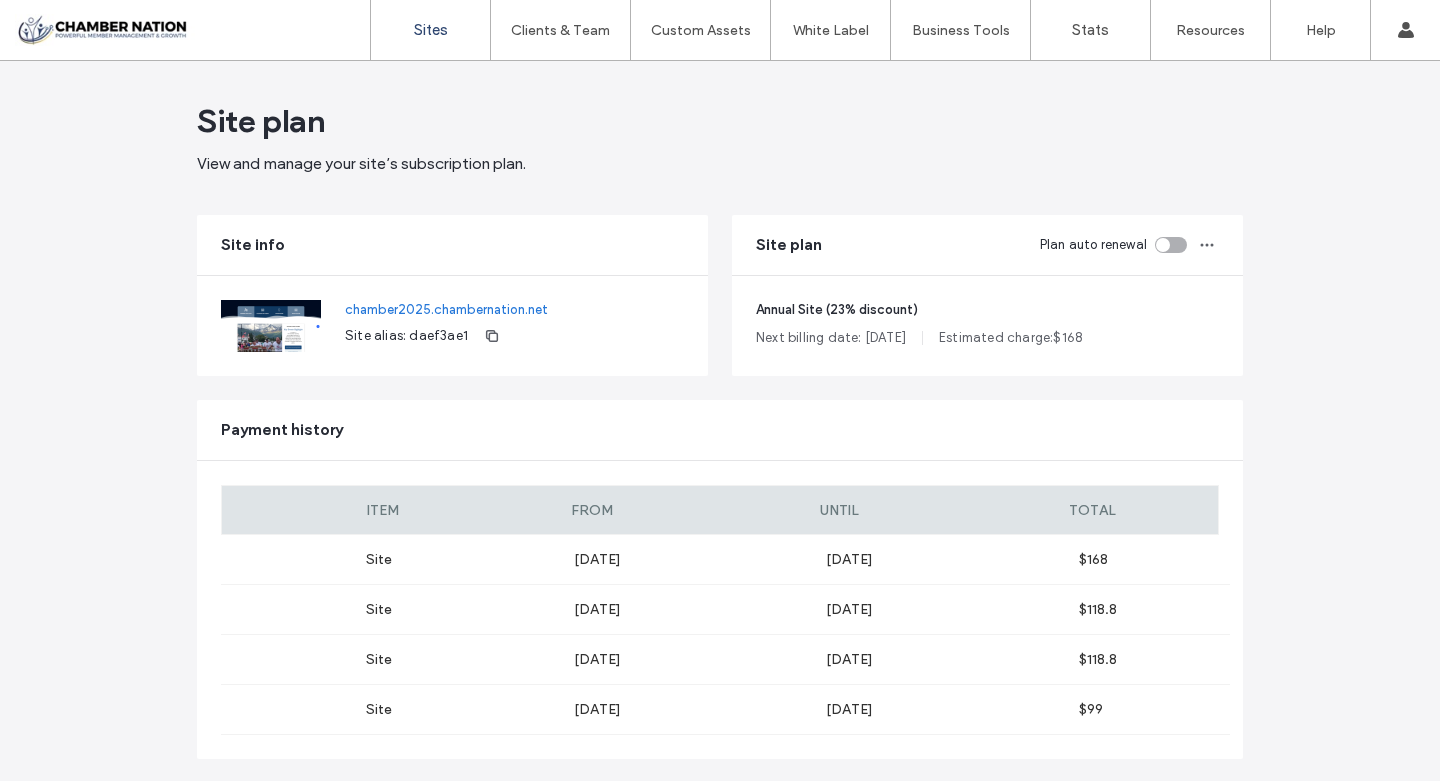 click on "Sites" at bounding box center (431, 30) 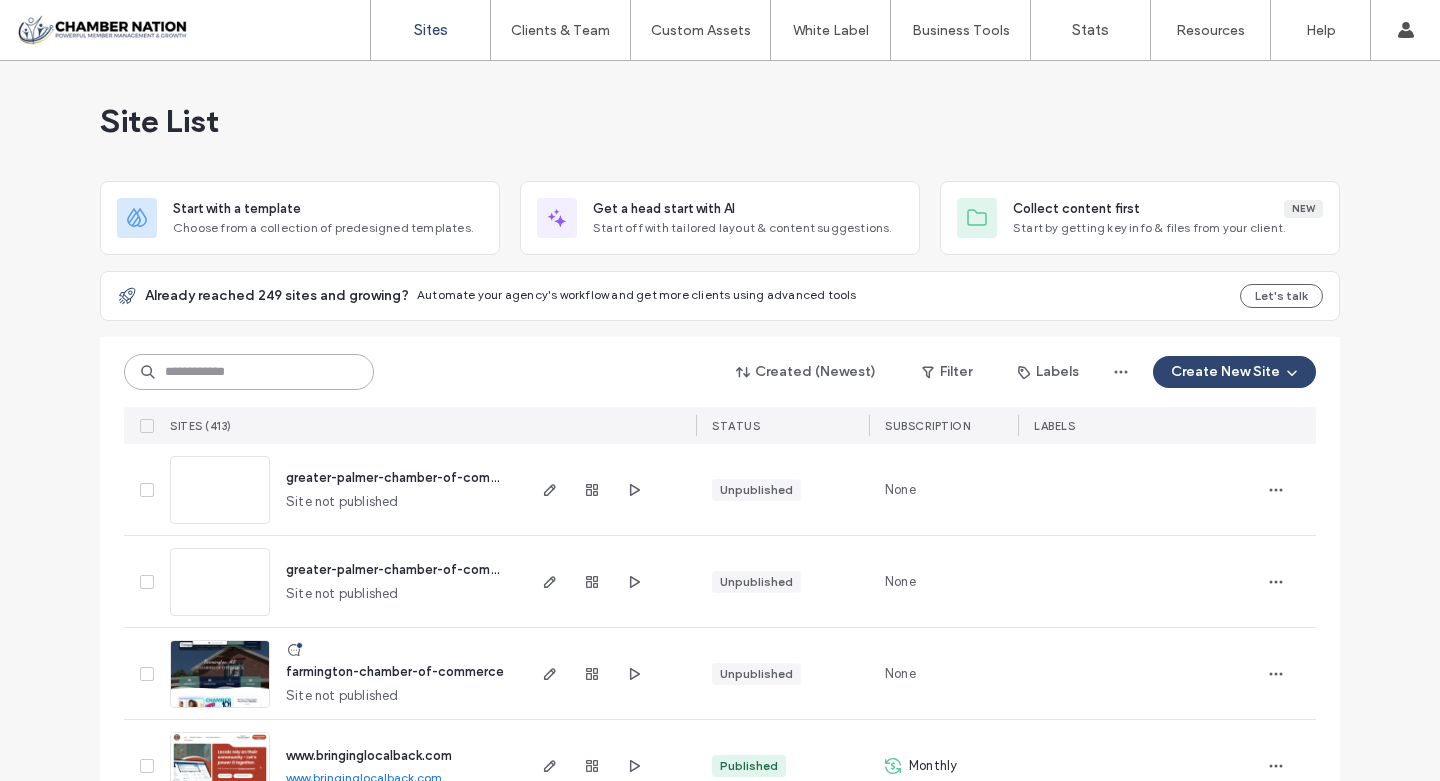 click at bounding box center [249, 372] 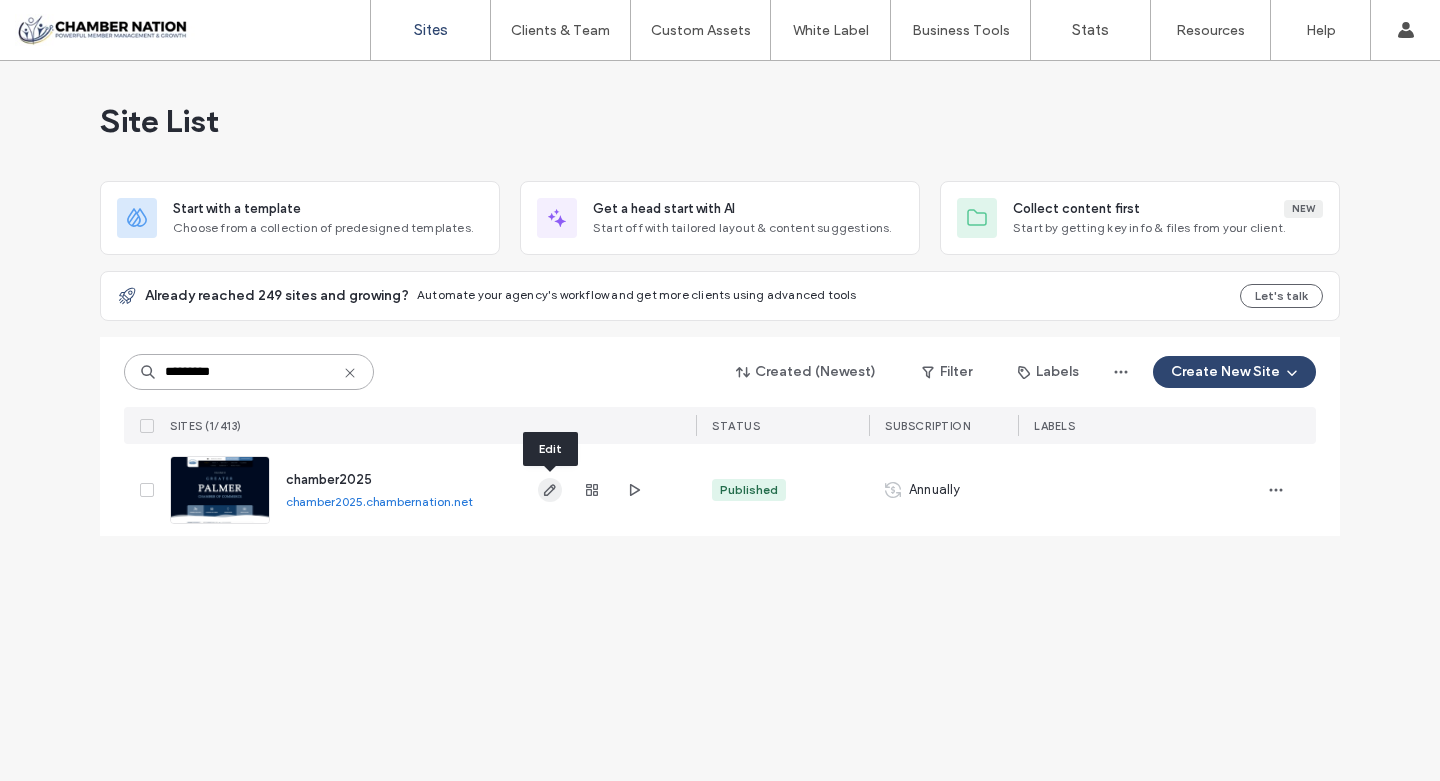 type on "*********" 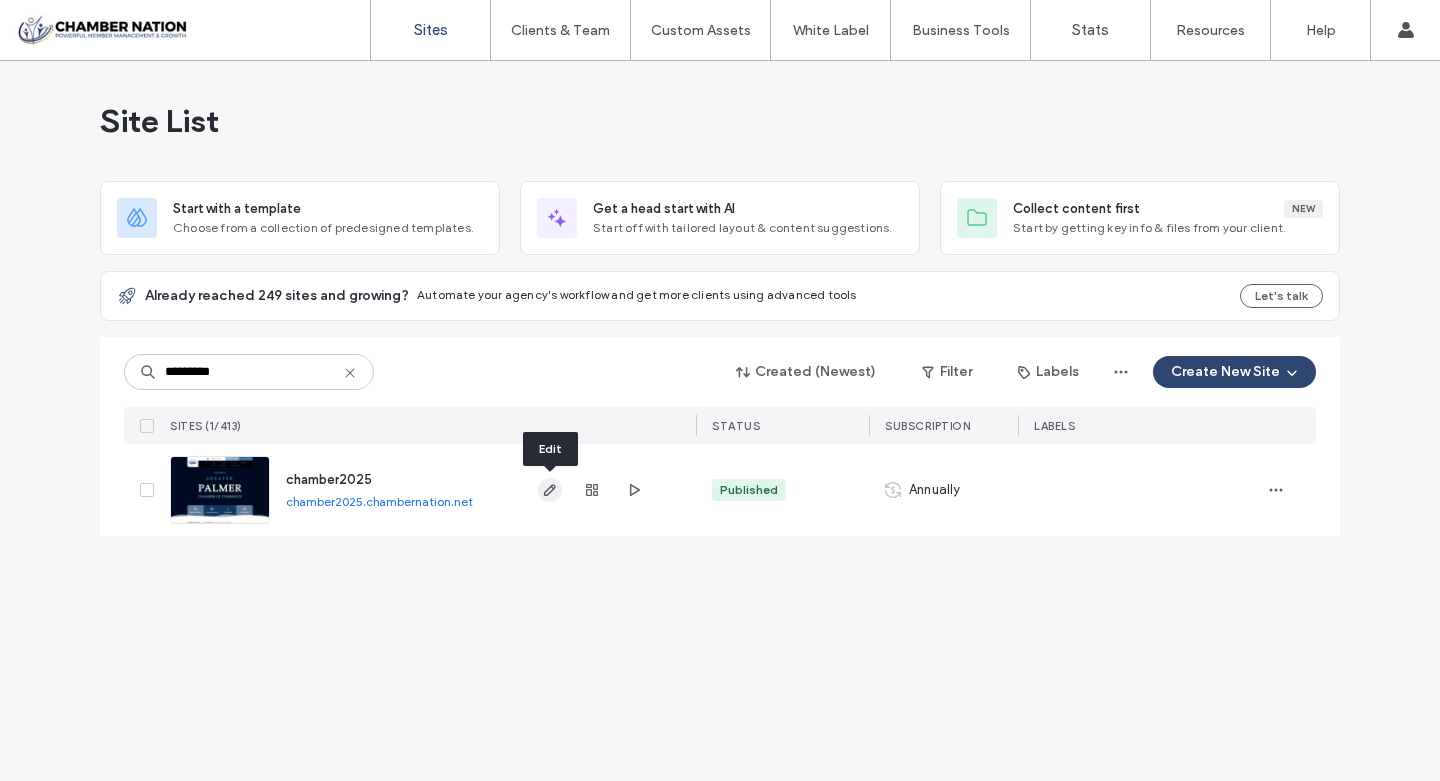 click at bounding box center (550, 490) 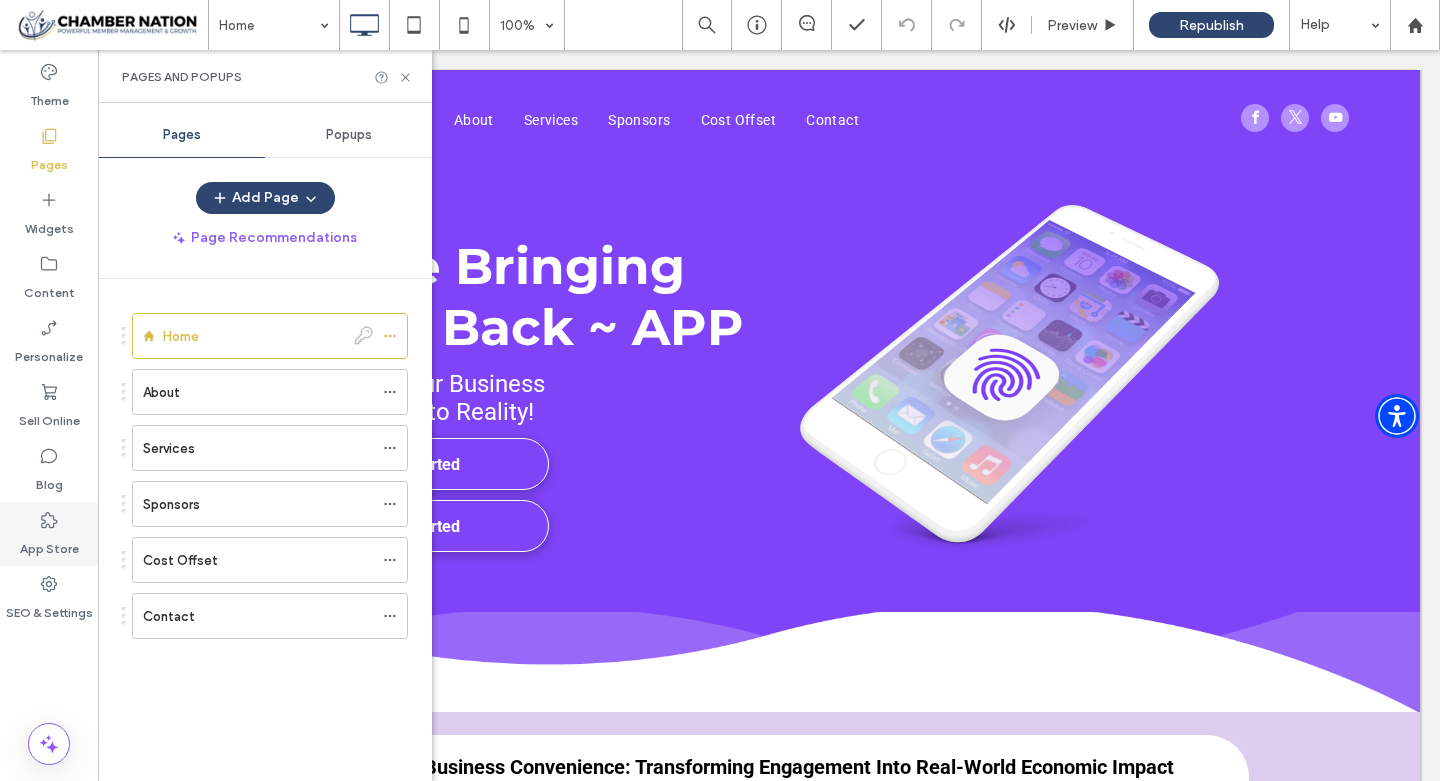 scroll, scrollTop: 0, scrollLeft: 0, axis: both 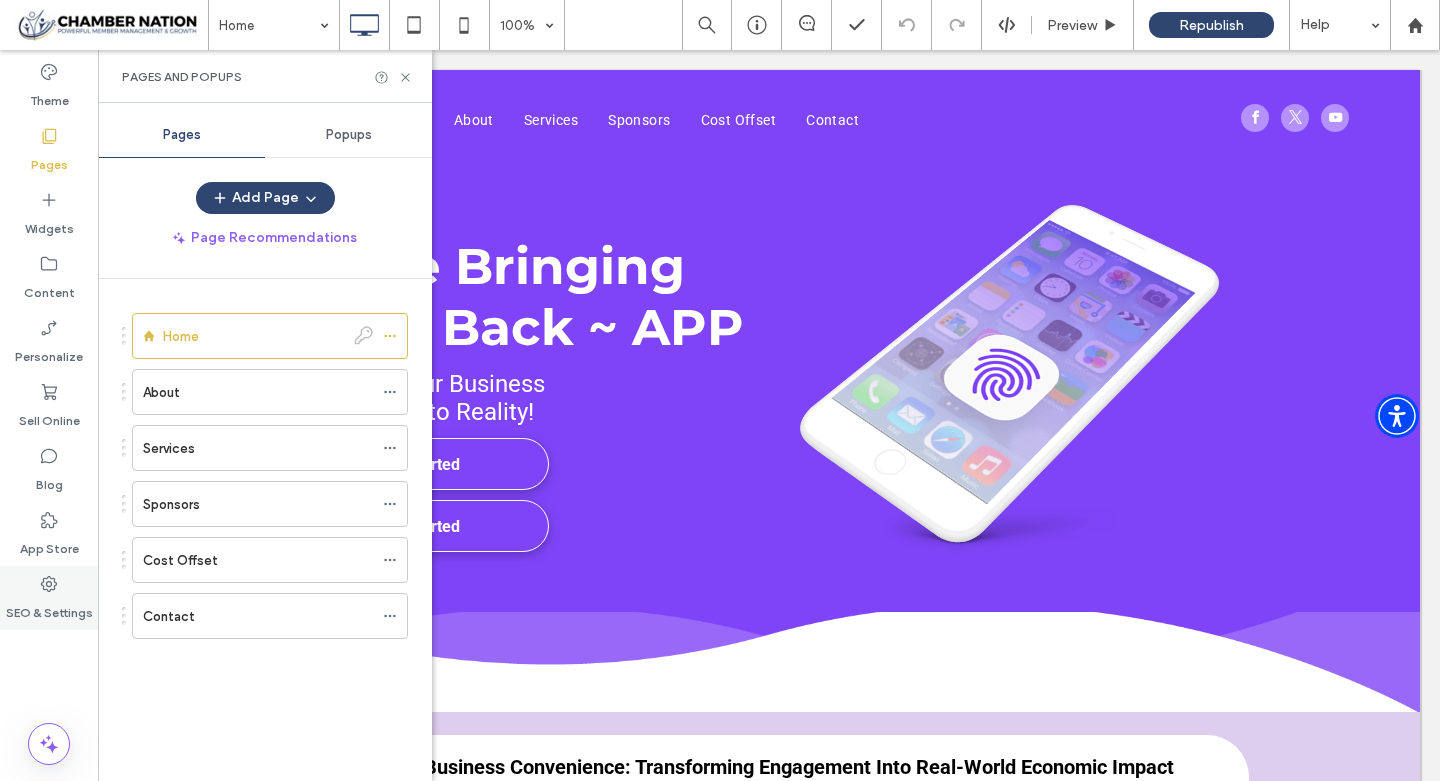 click at bounding box center [49, 584] 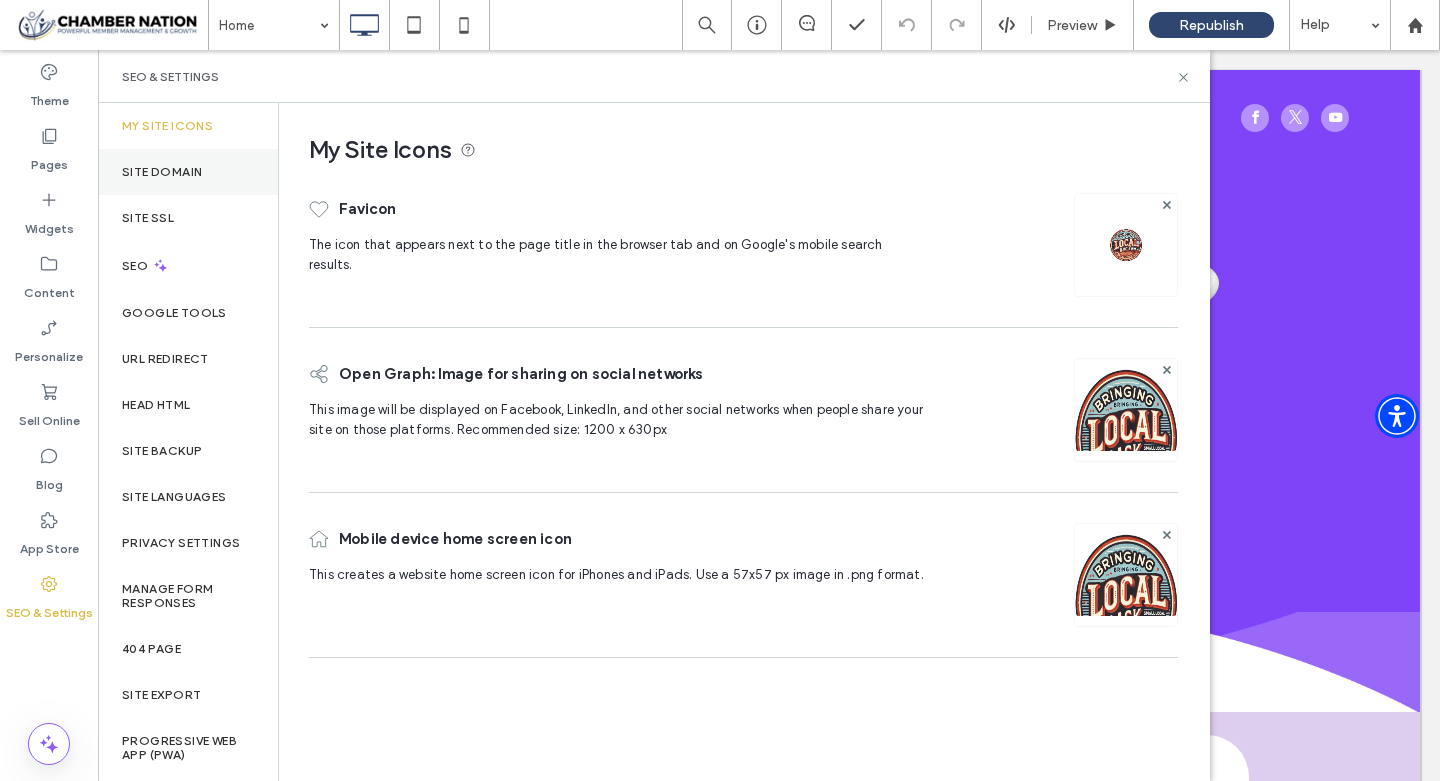click on "Site Domain" at bounding box center [162, 172] 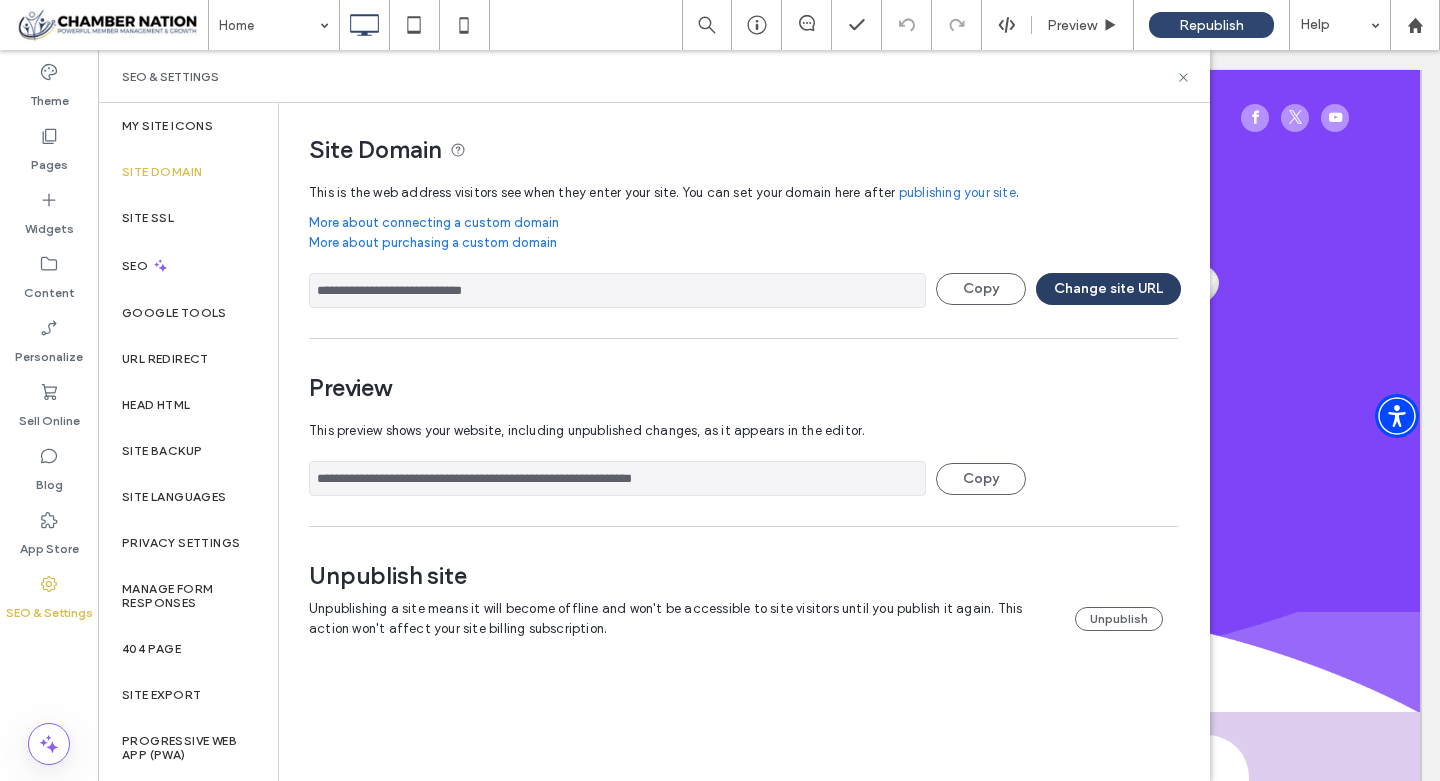 click on "Change site URL" at bounding box center (1108, 289) 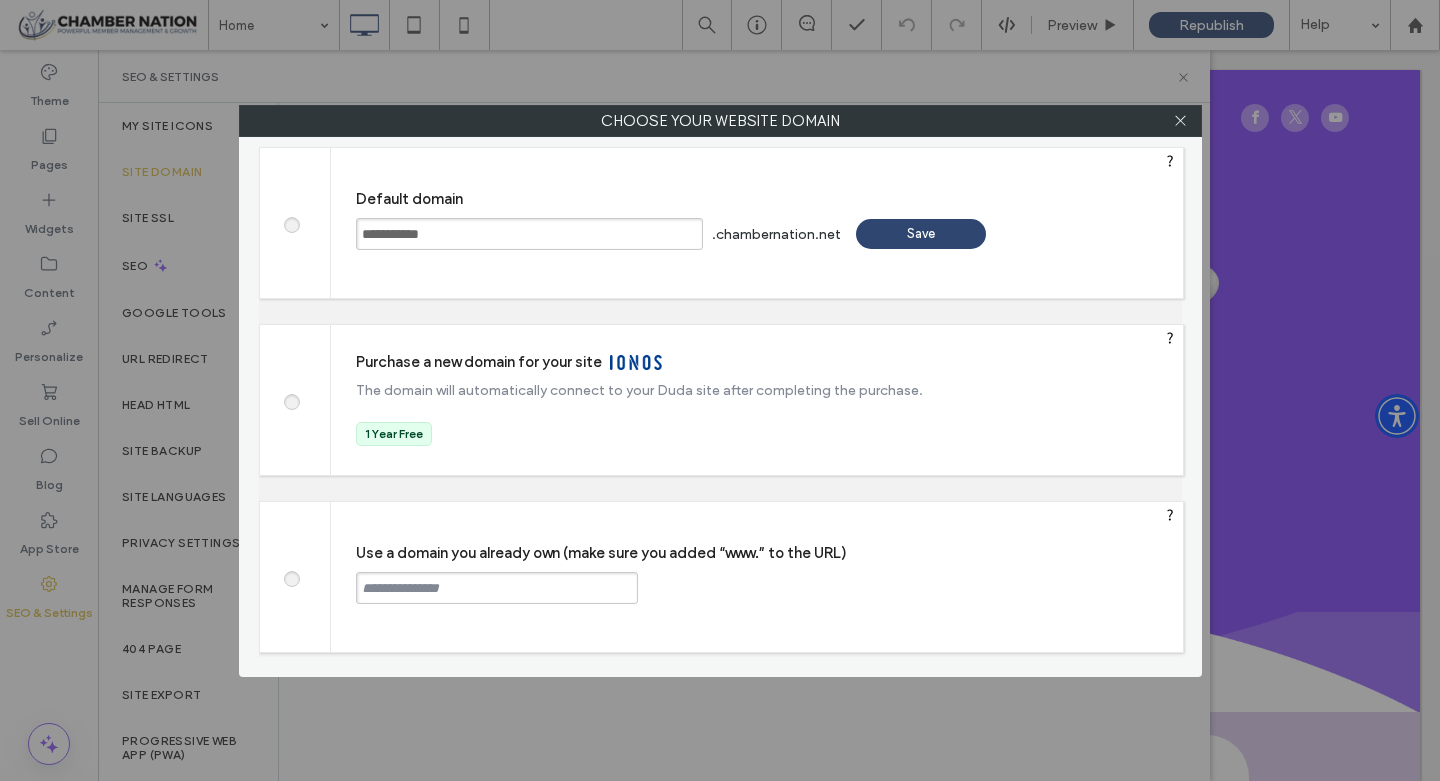 drag, startPoint x: 363, startPoint y: 237, endPoint x: 450, endPoint y: 237, distance: 87 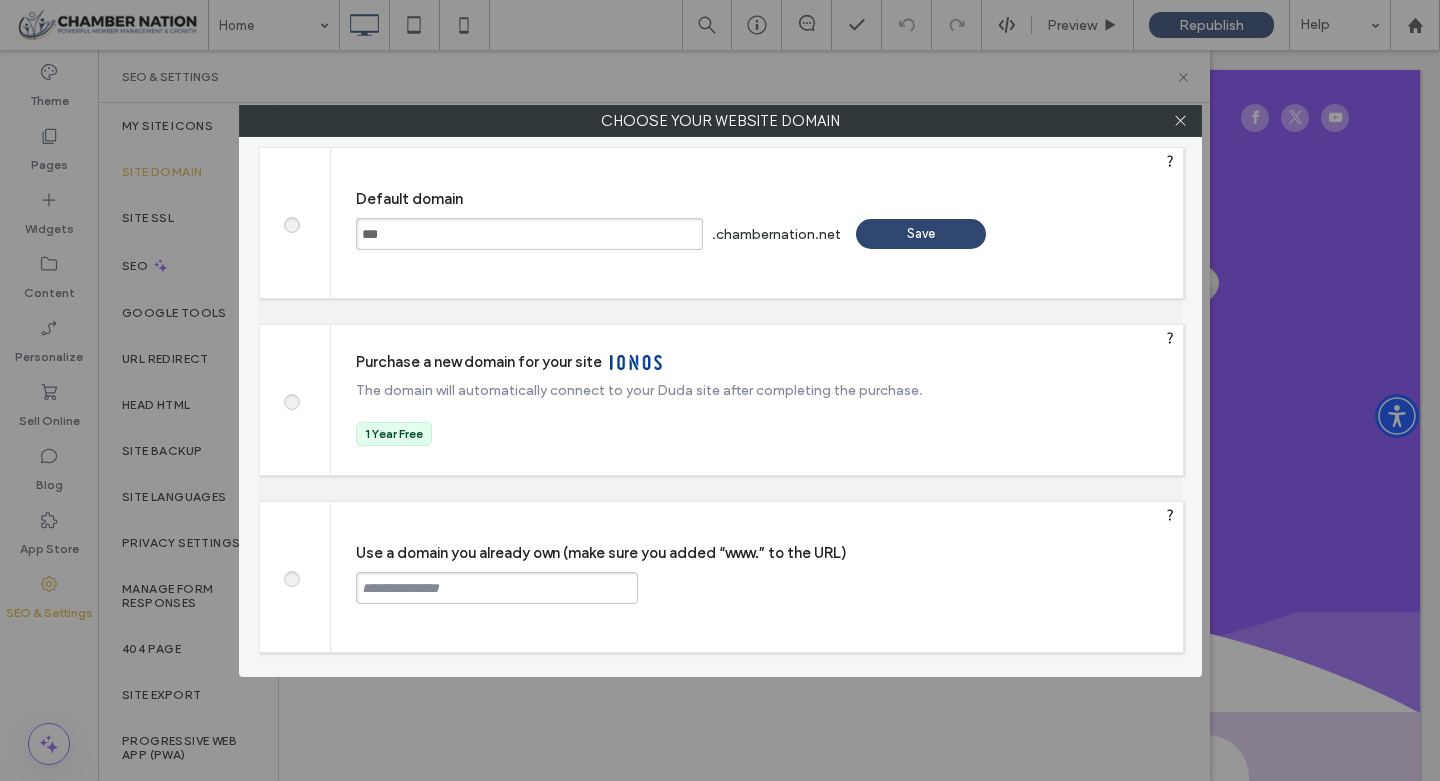 type on "**" 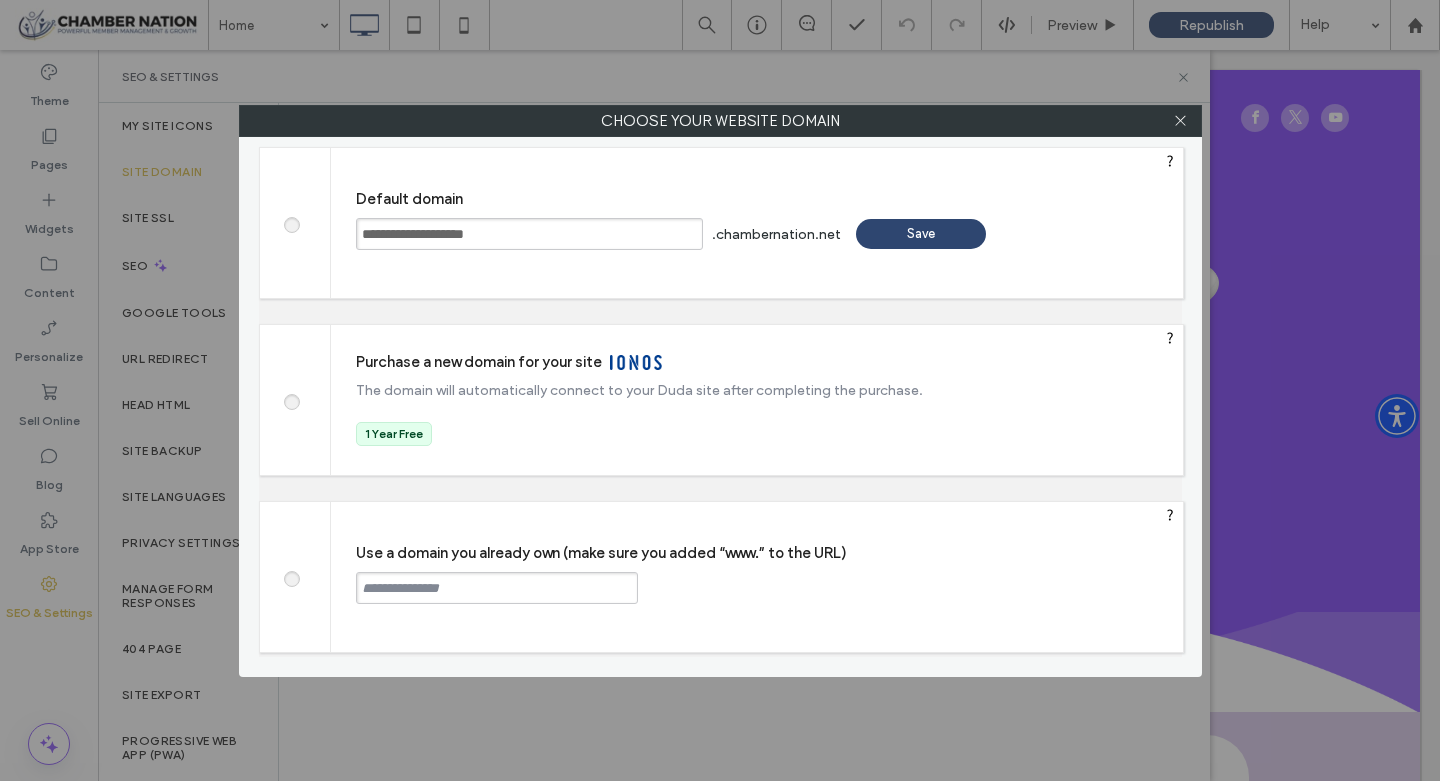 type on "**********" 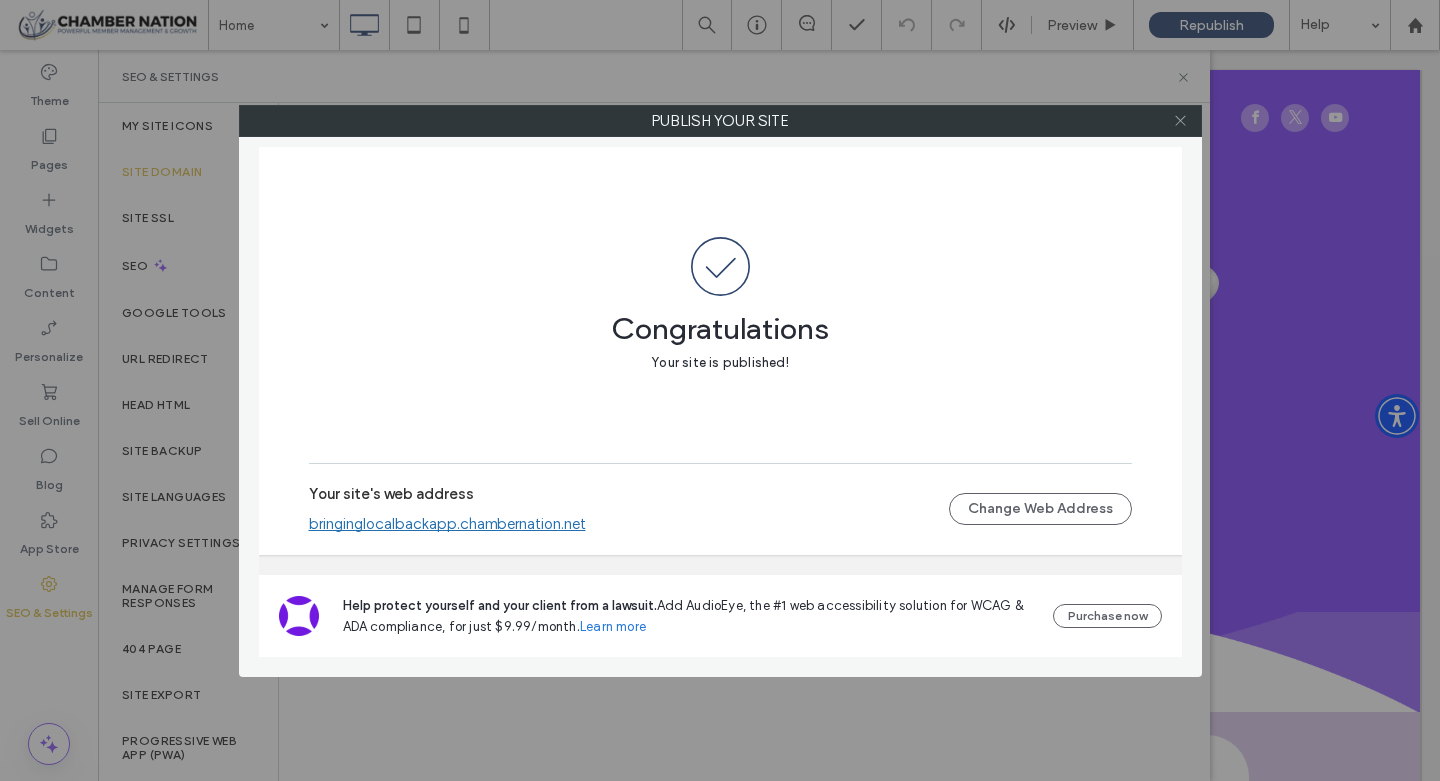 click at bounding box center [1180, 120] 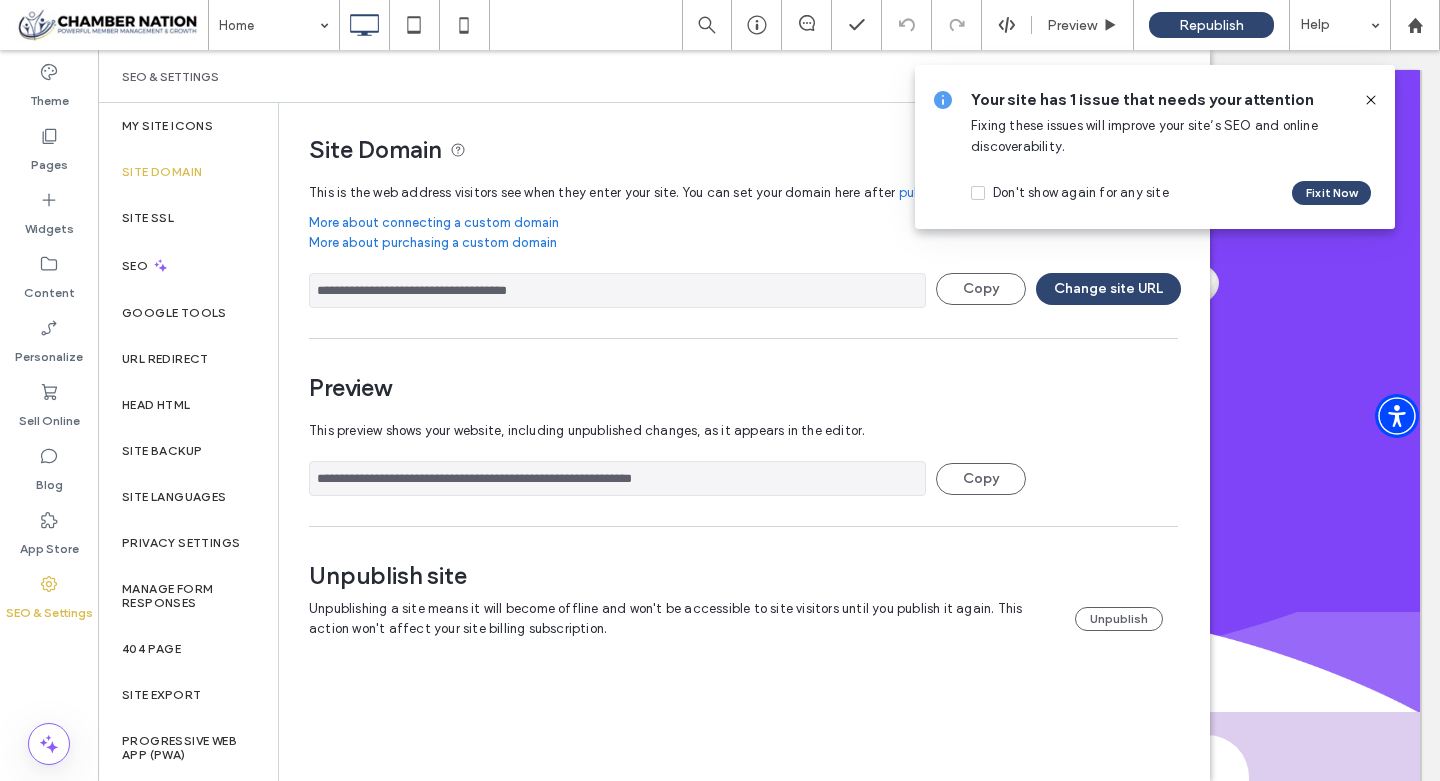 click at bounding box center [1371, 100] 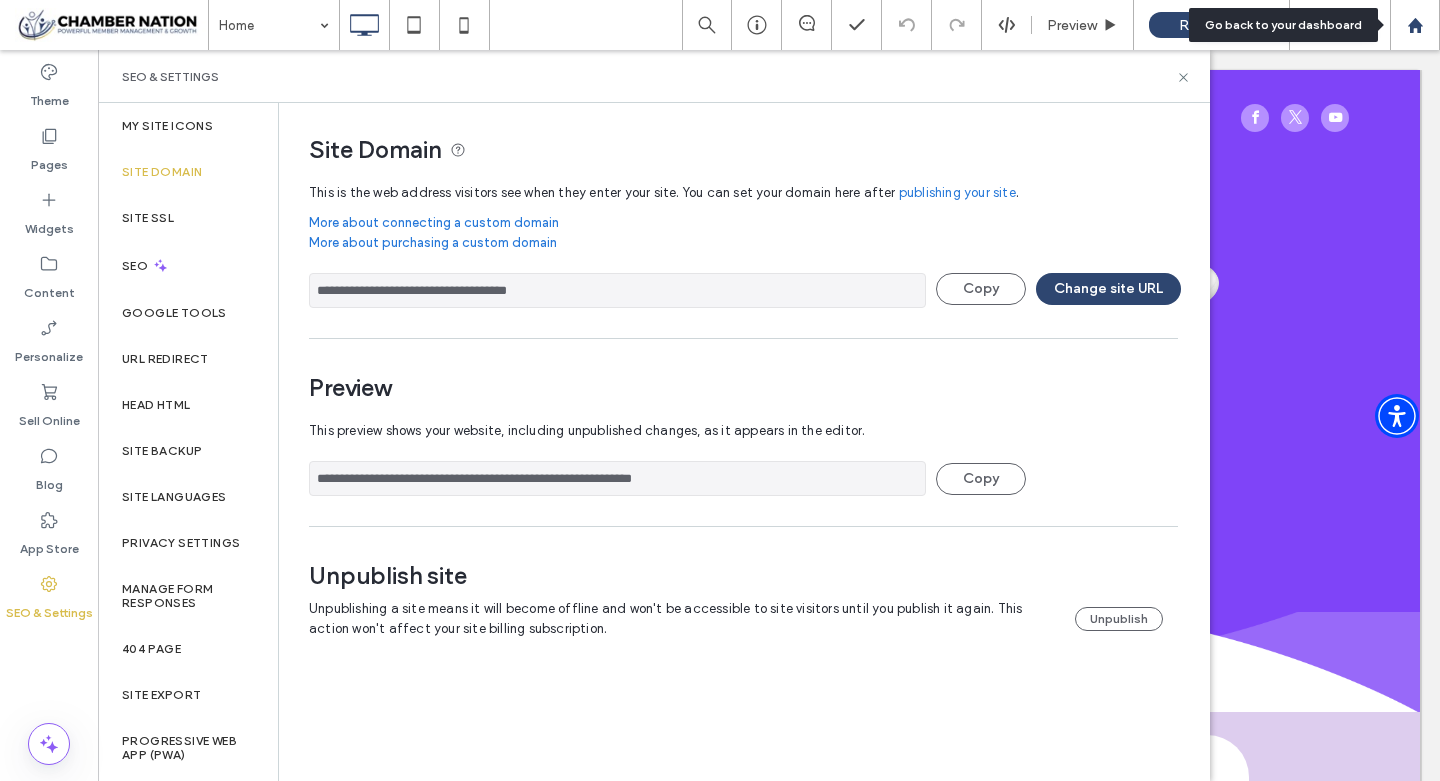 click at bounding box center (1415, 25) 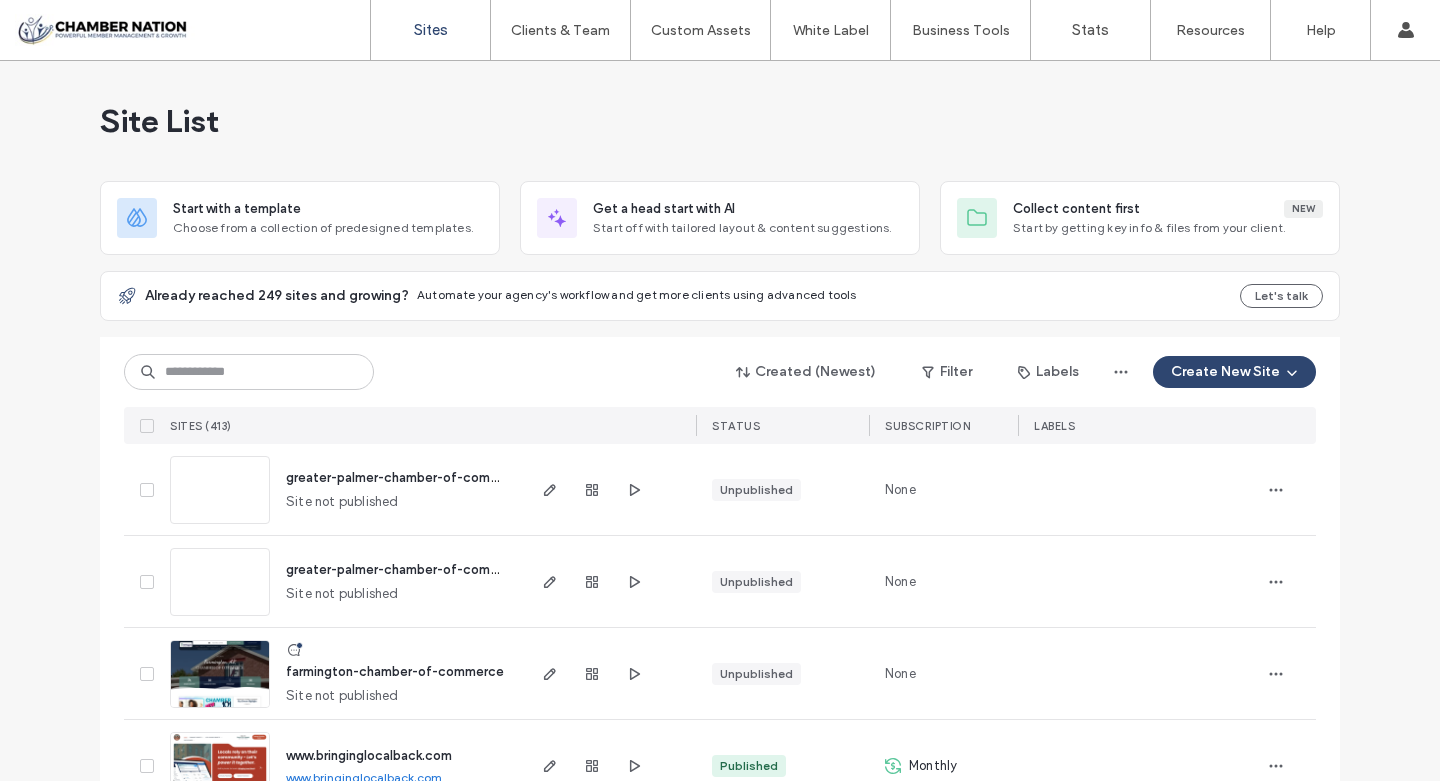 scroll, scrollTop: 0, scrollLeft: 0, axis: both 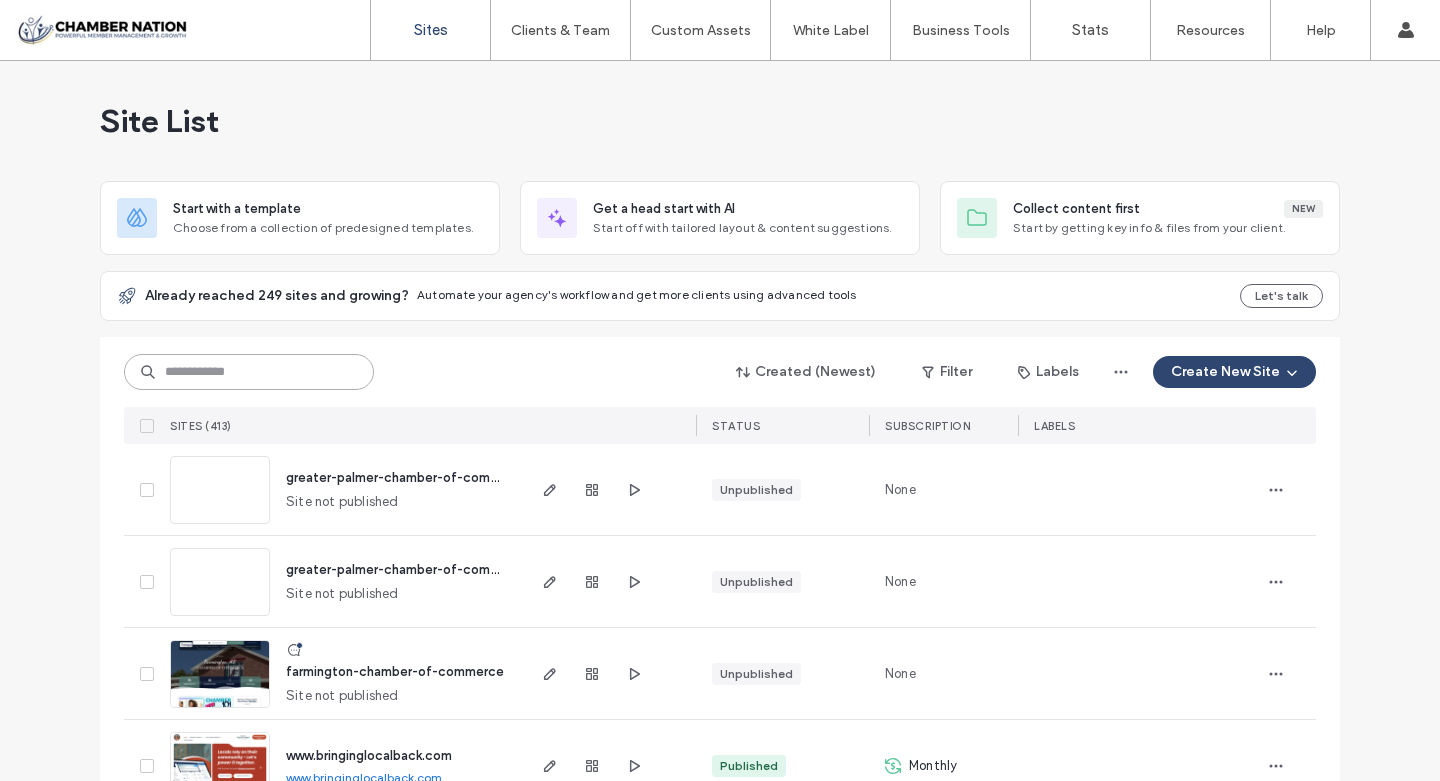 click at bounding box center [249, 372] 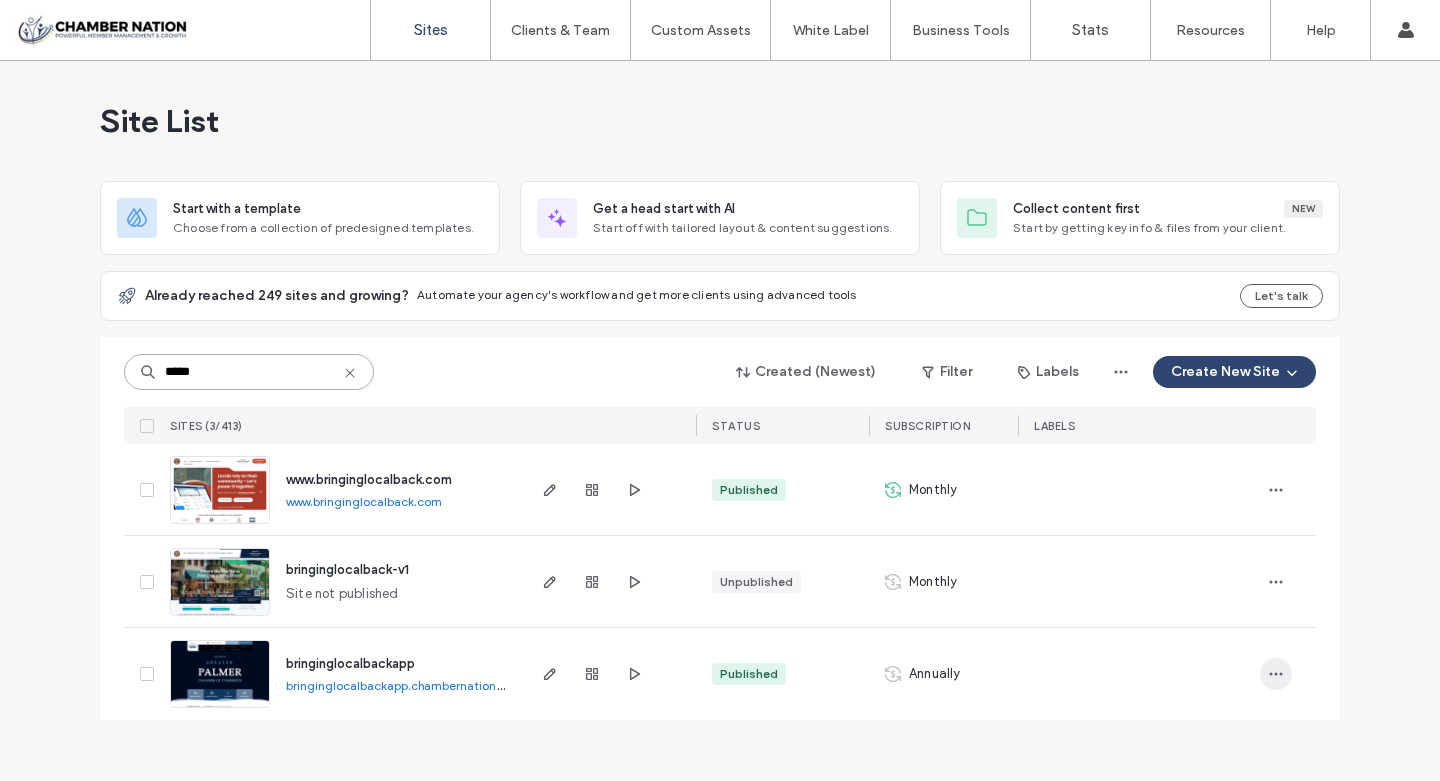 type on "*****" 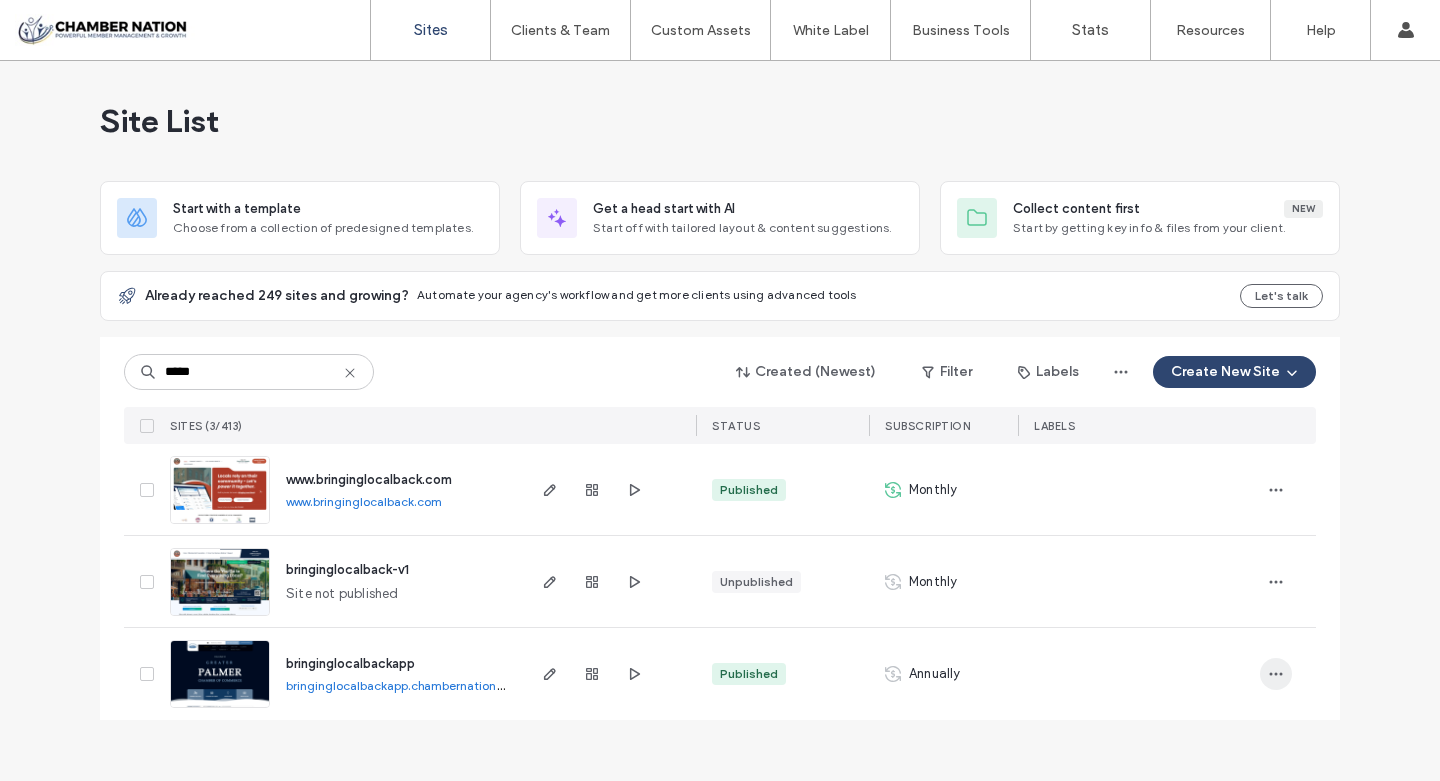 click at bounding box center (1276, 490) 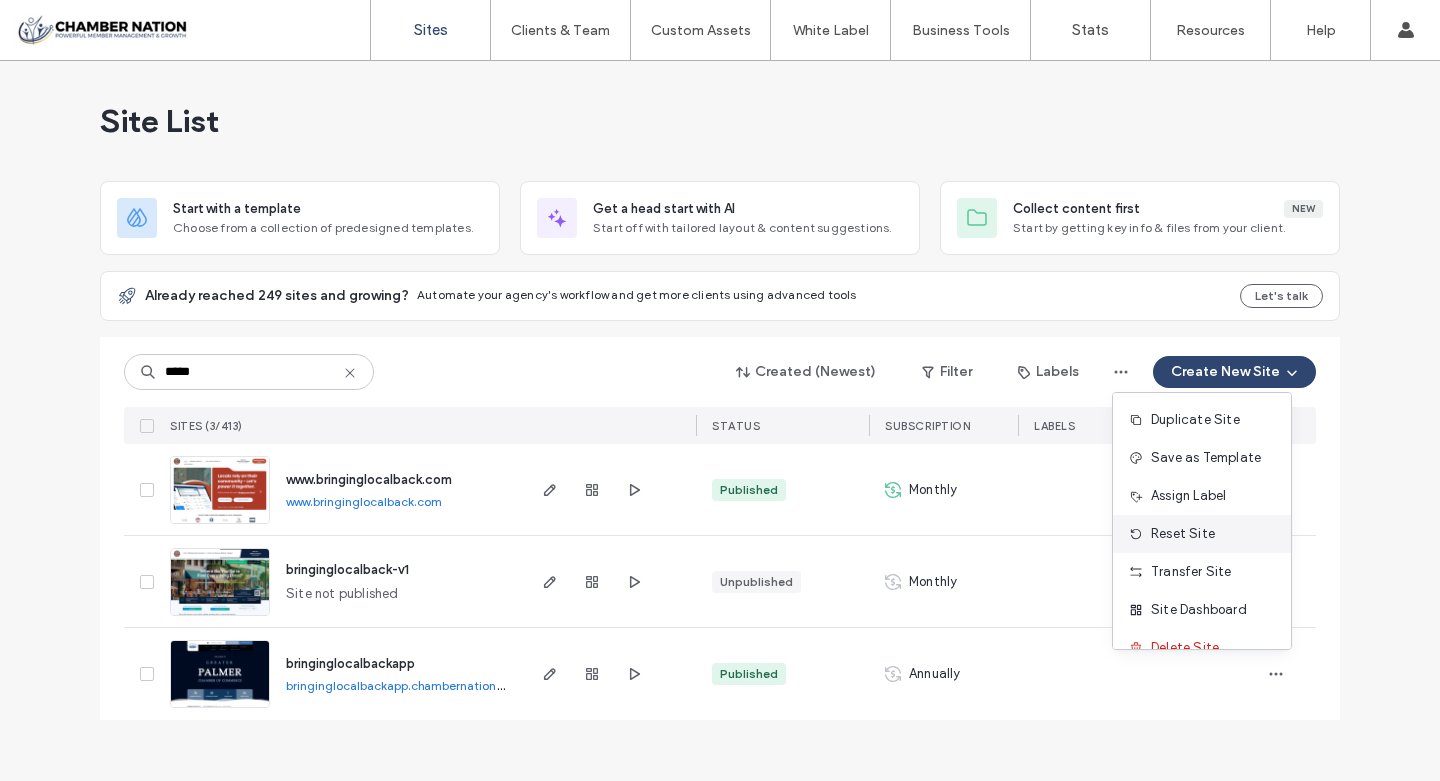 click on "Reset Site" at bounding box center (1183, 534) 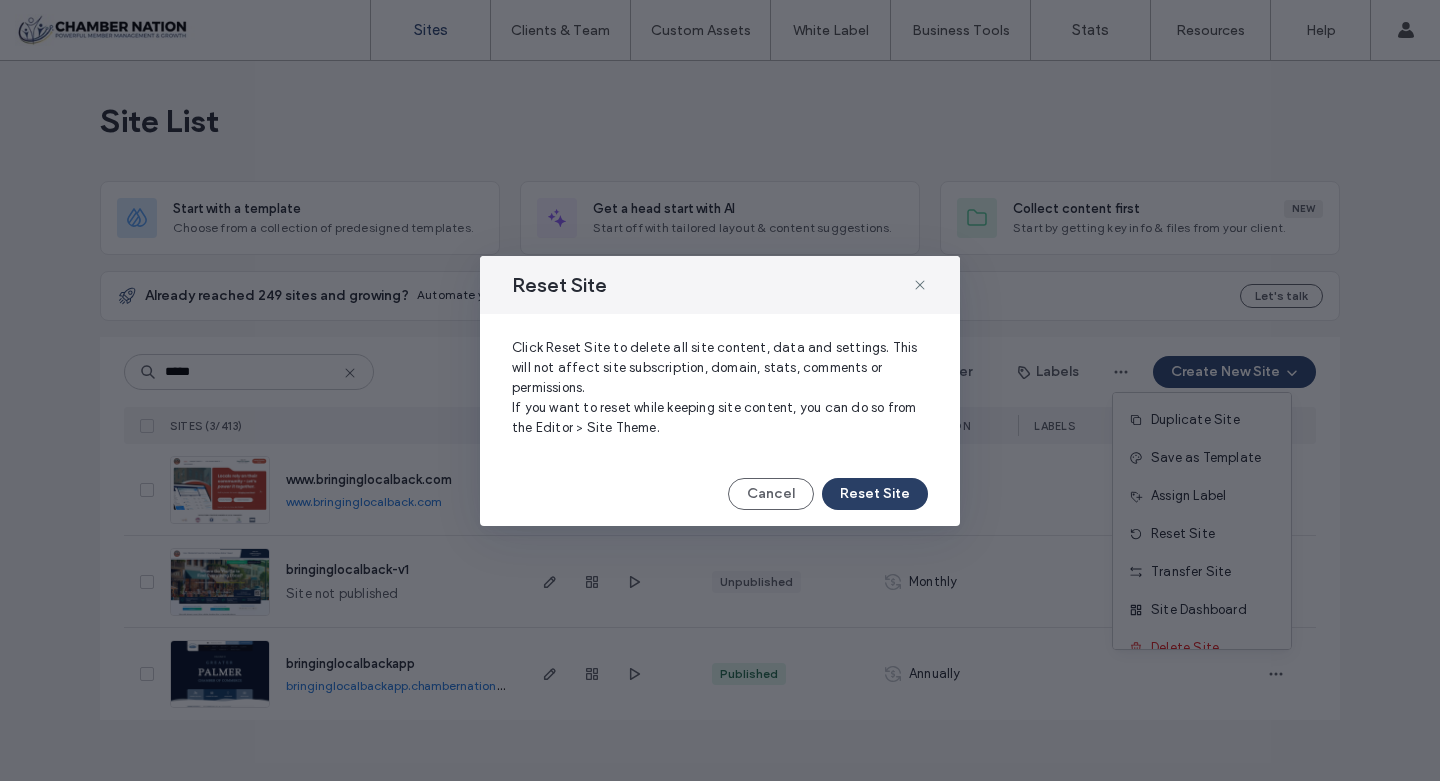 click on "Reset Site" at bounding box center (875, 494) 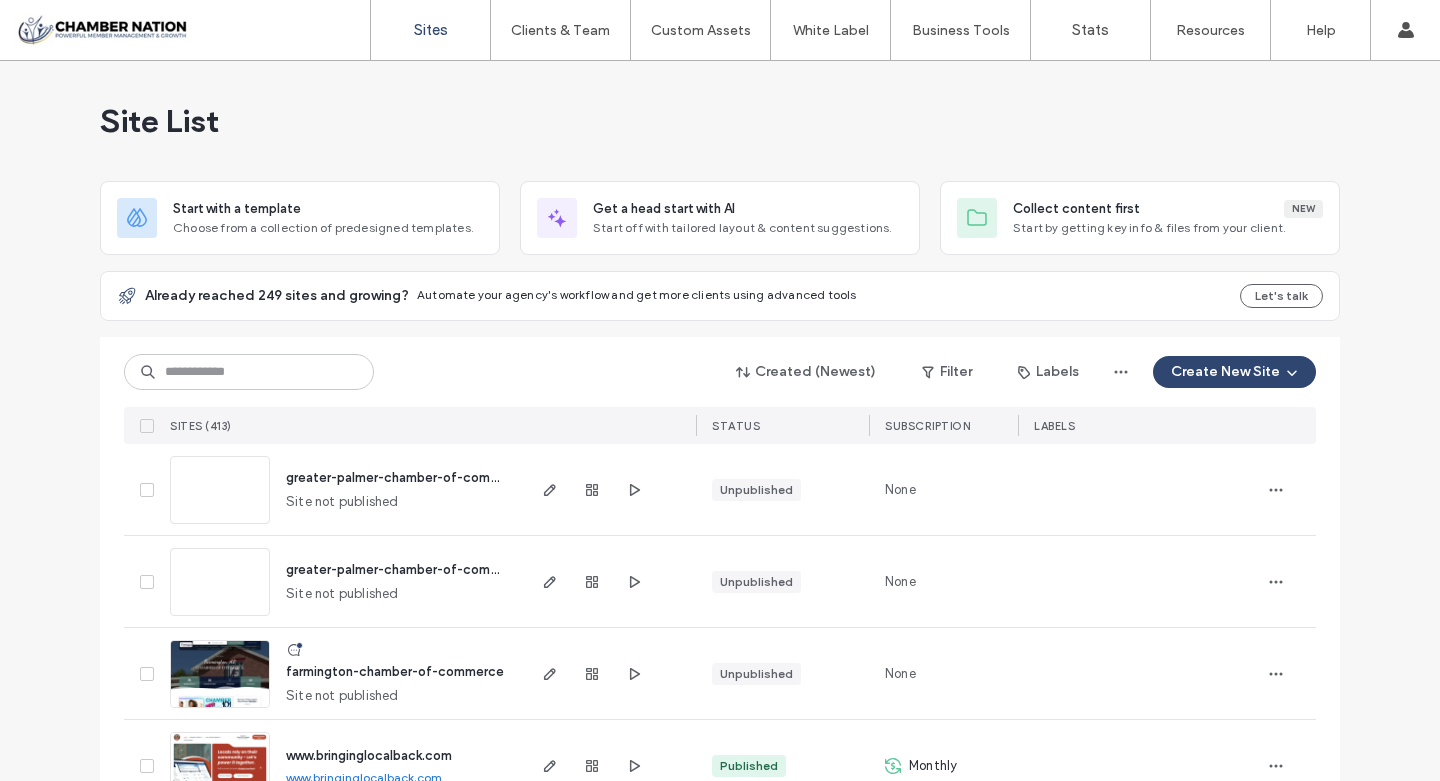 scroll, scrollTop: 0, scrollLeft: 0, axis: both 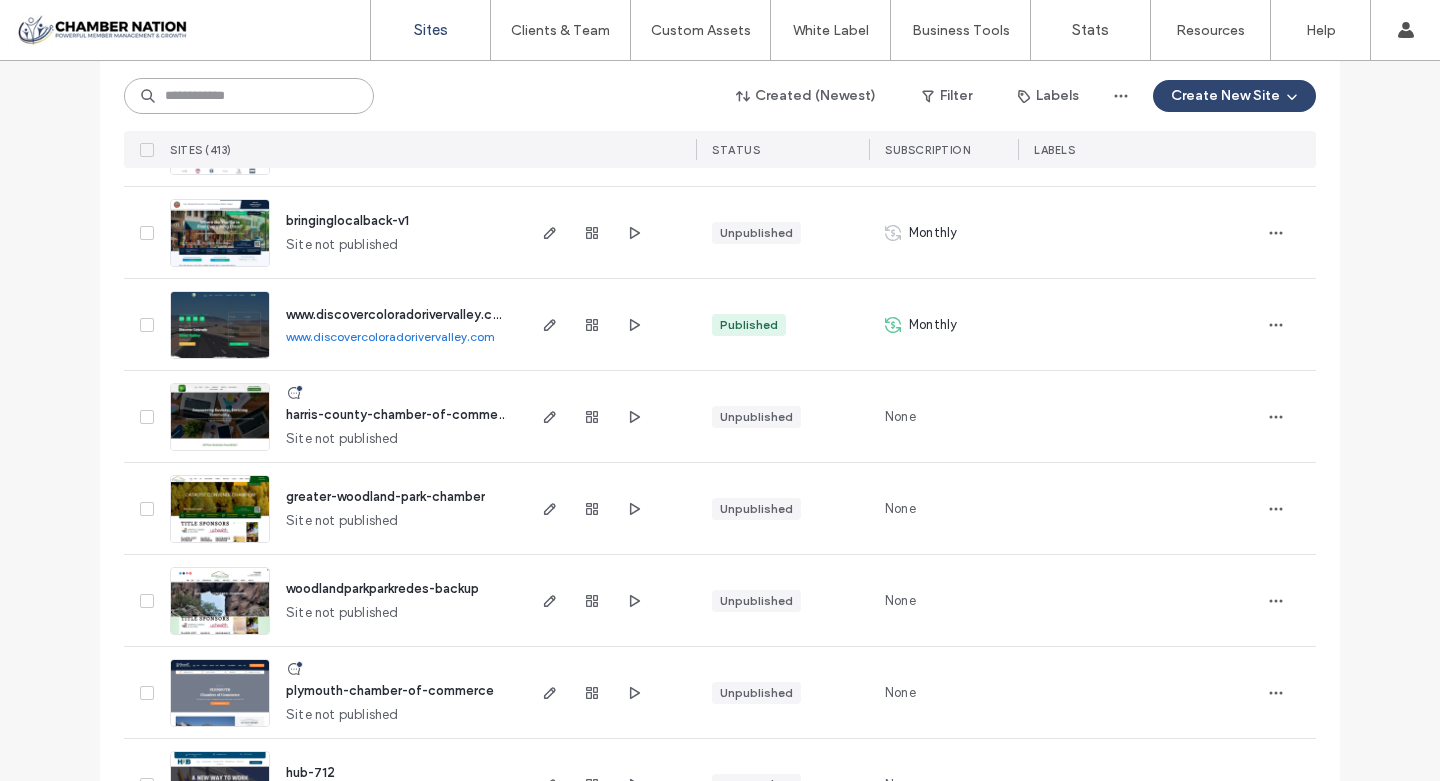 click at bounding box center [249, 96] 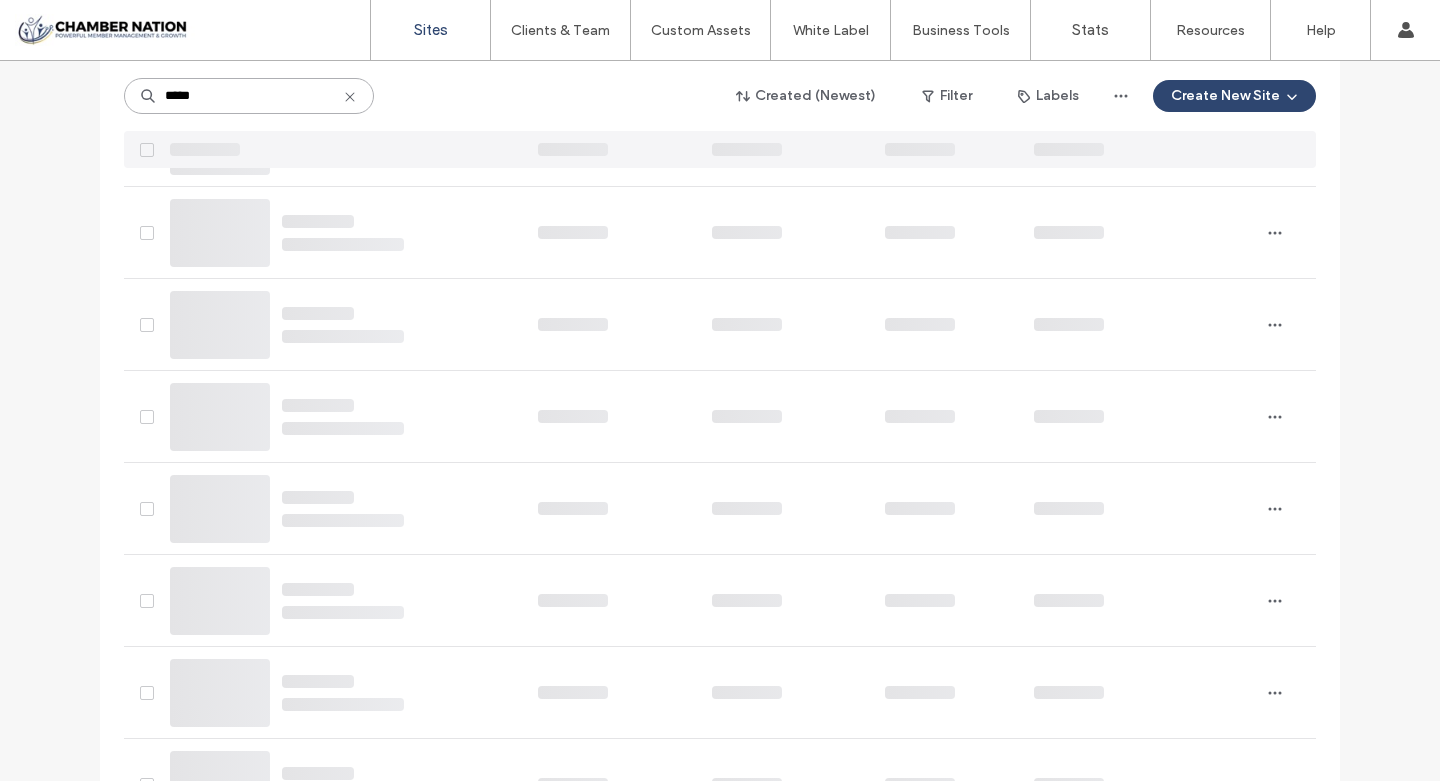 scroll, scrollTop: 0, scrollLeft: 0, axis: both 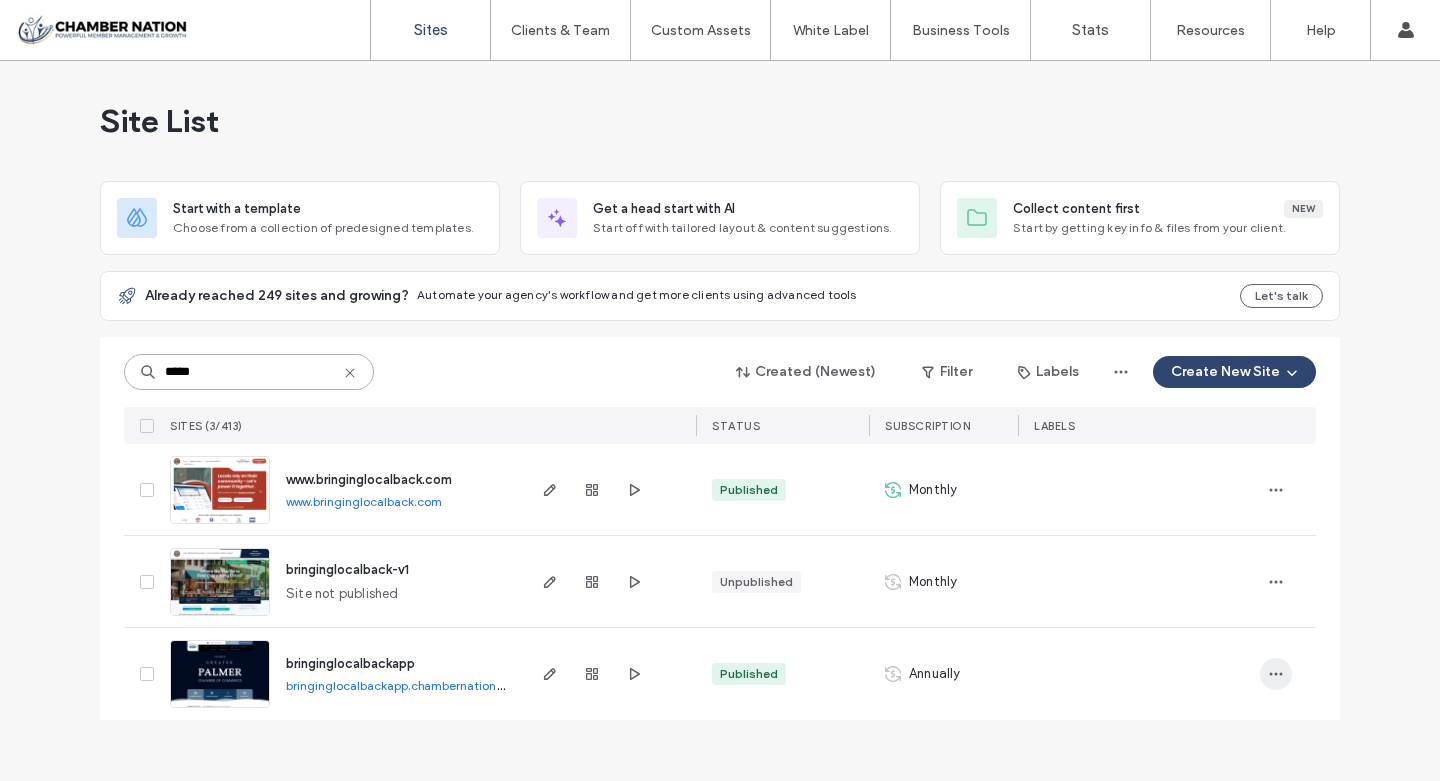 type on "*****" 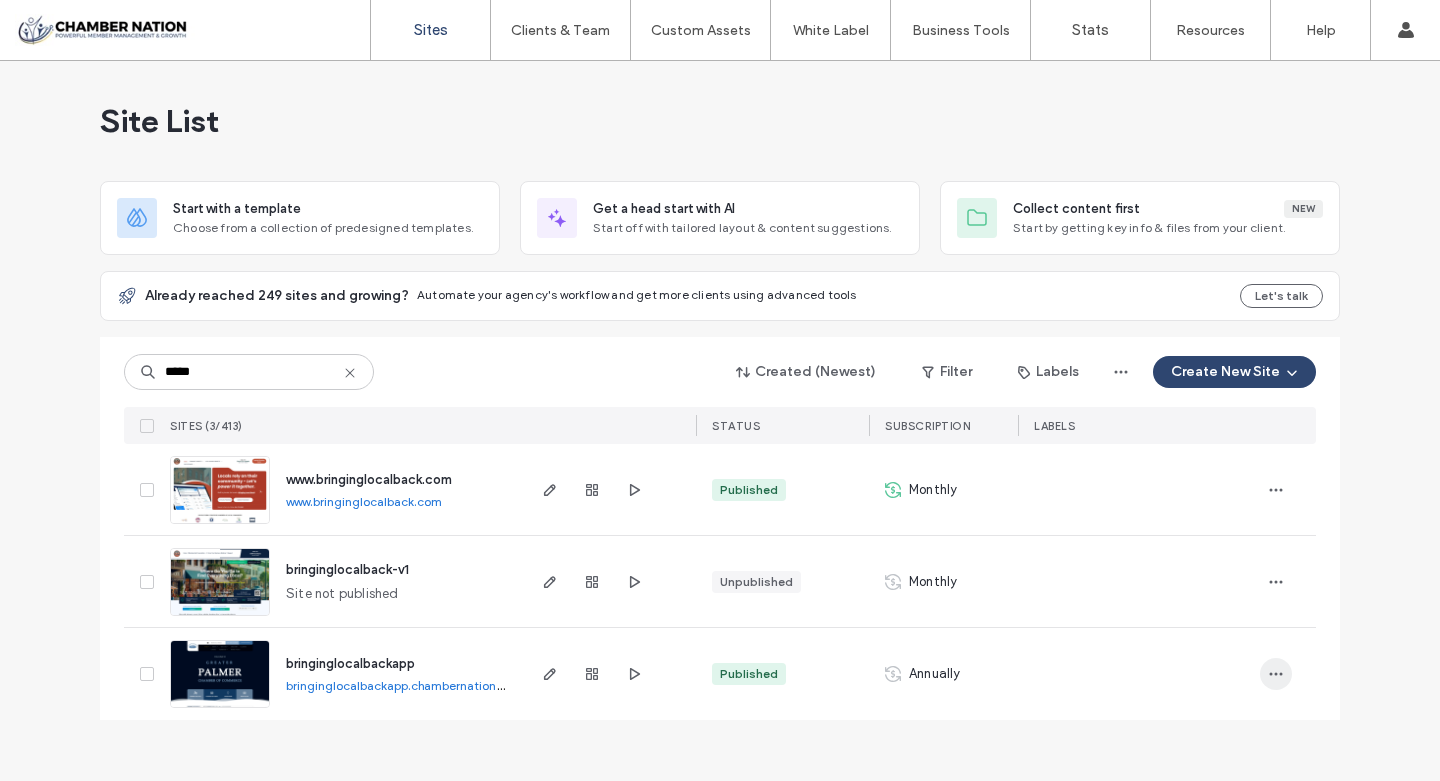 click at bounding box center (1276, 490) 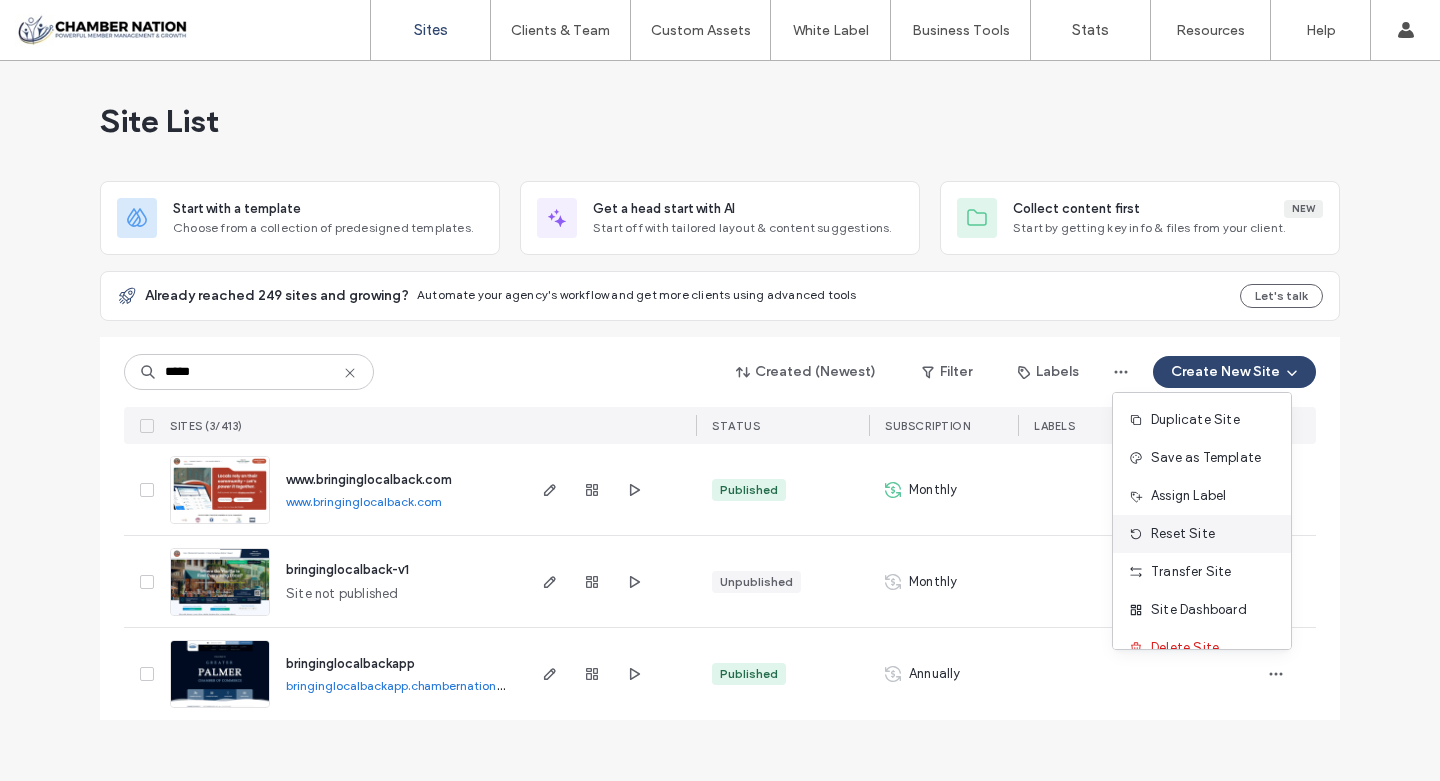click on "Reset Site" at bounding box center [1183, 534] 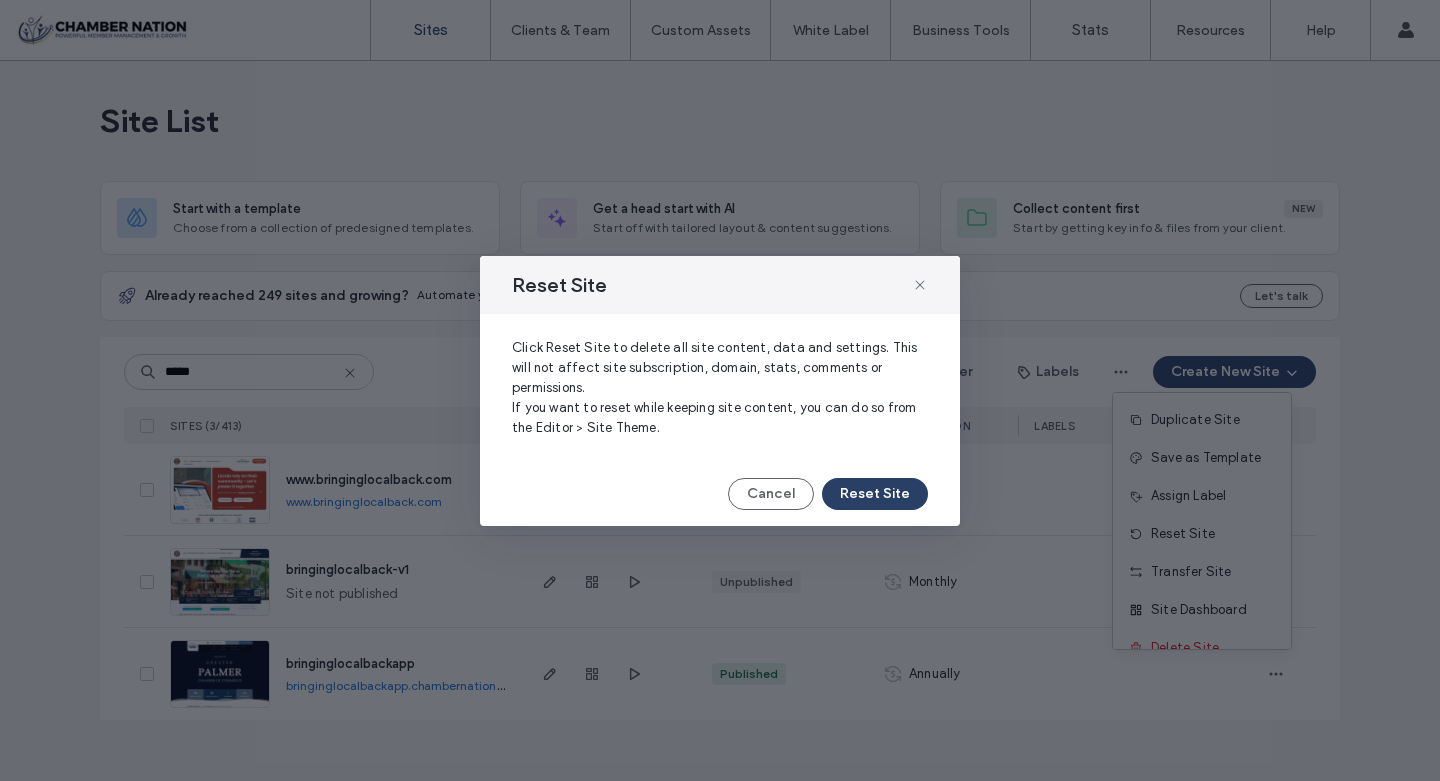 click on "Reset Site" at bounding box center [875, 494] 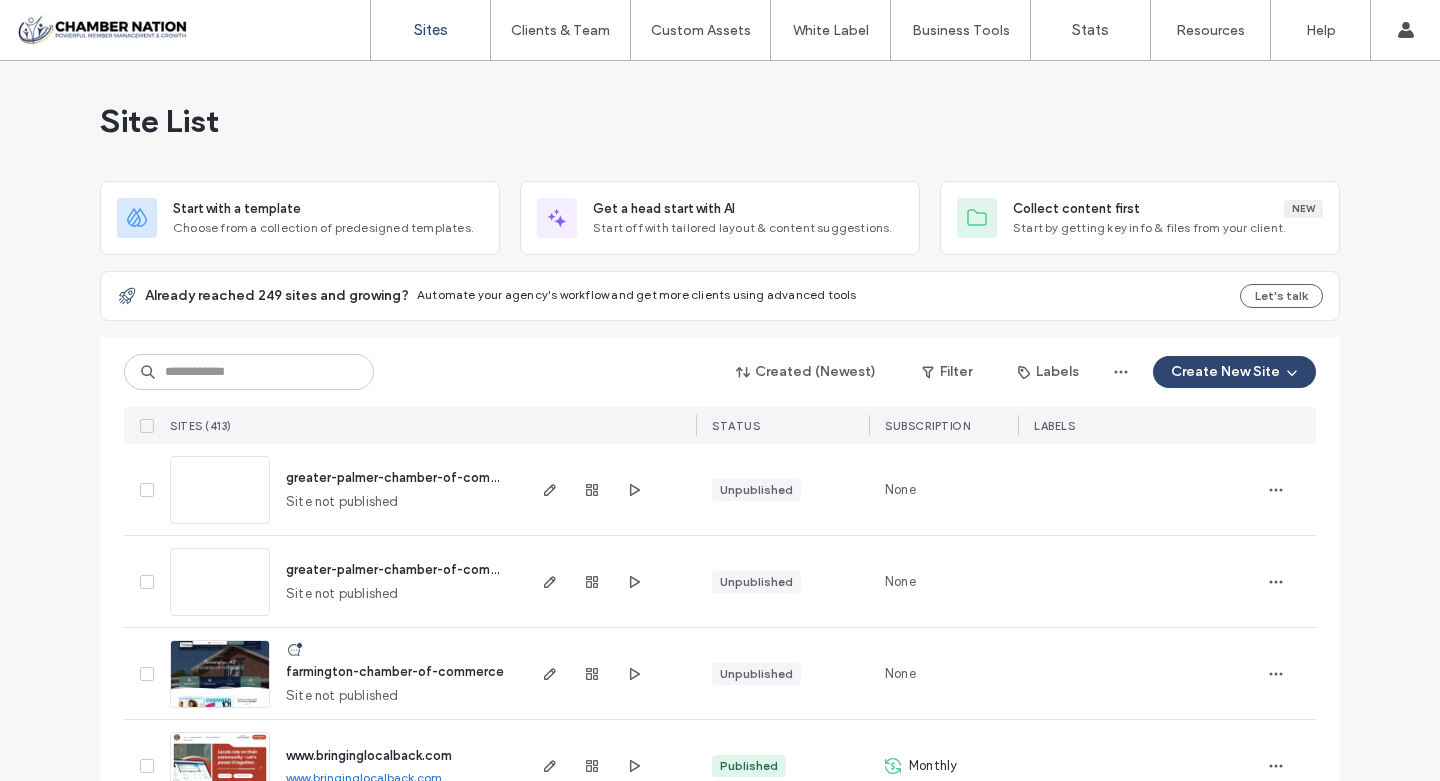 scroll, scrollTop: 0, scrollLeft: 0, axis: both 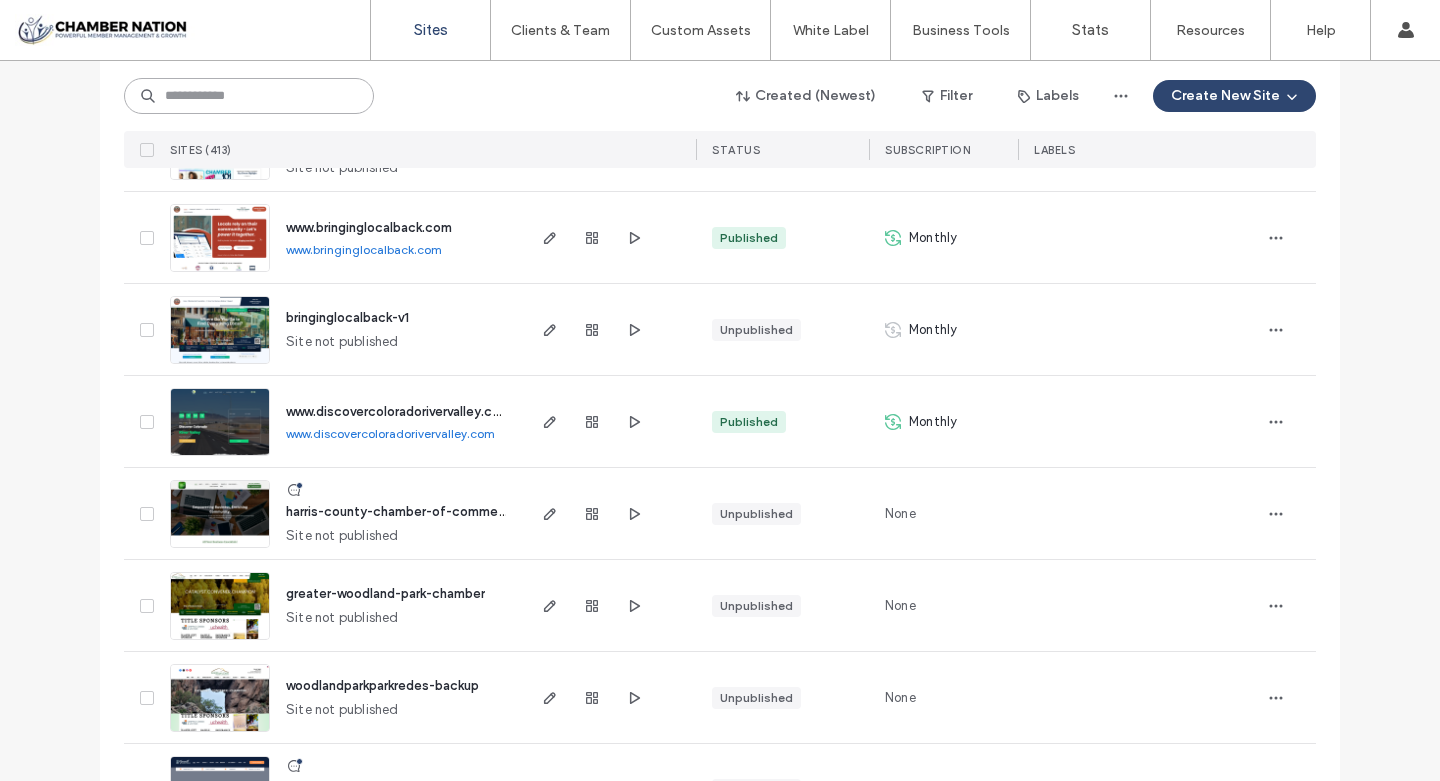 click at bounding box center [249, 96] 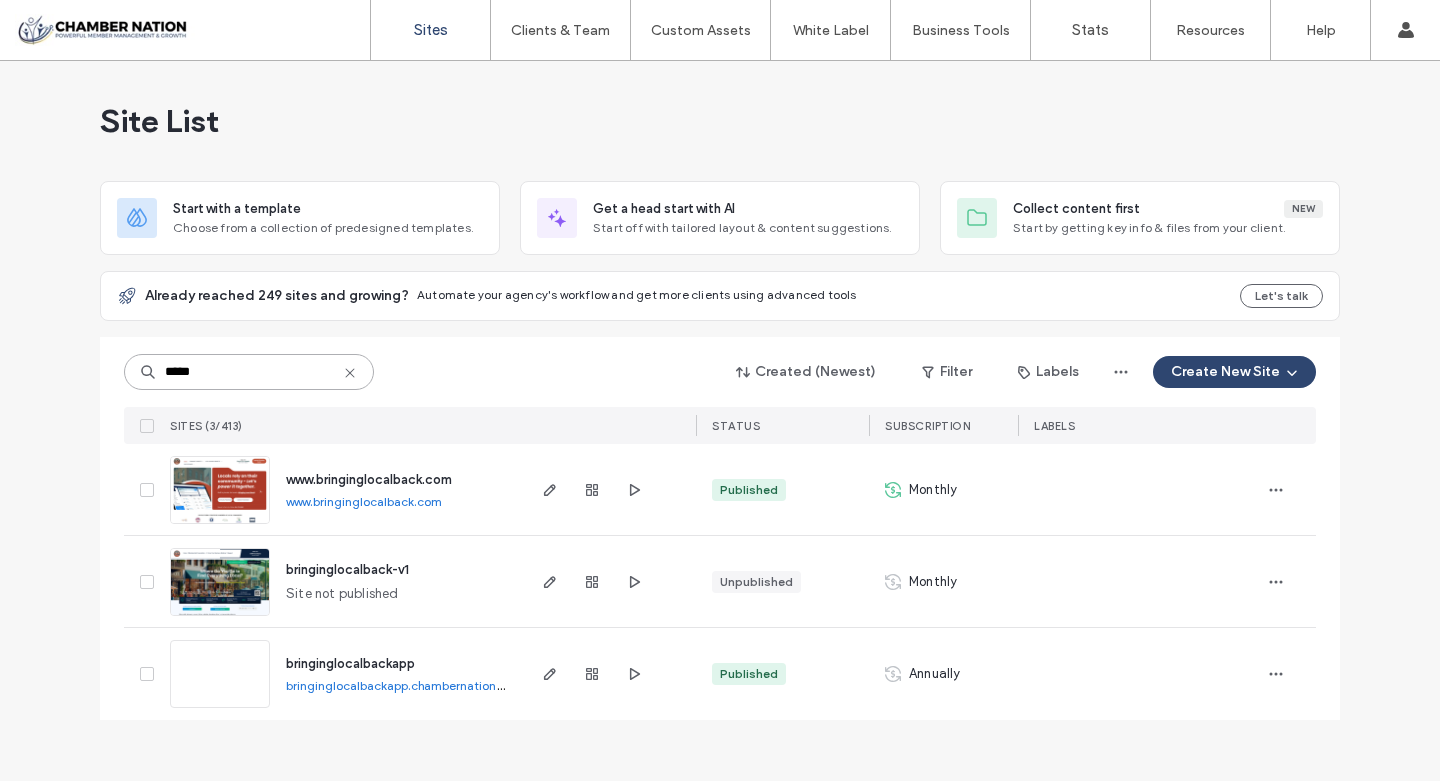 scroll, scrollTop: 0, scrollLeft: 0, axis: both 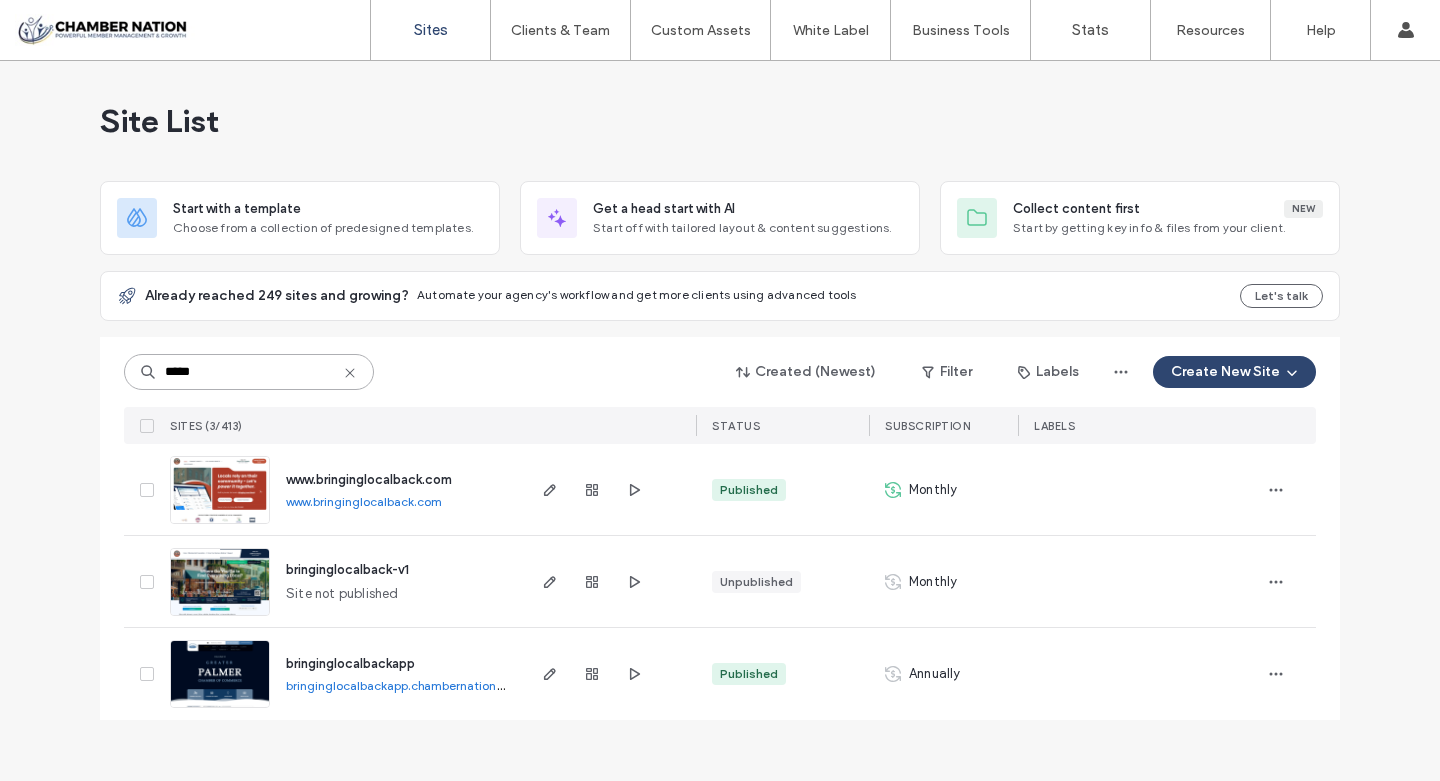 type on "*****" 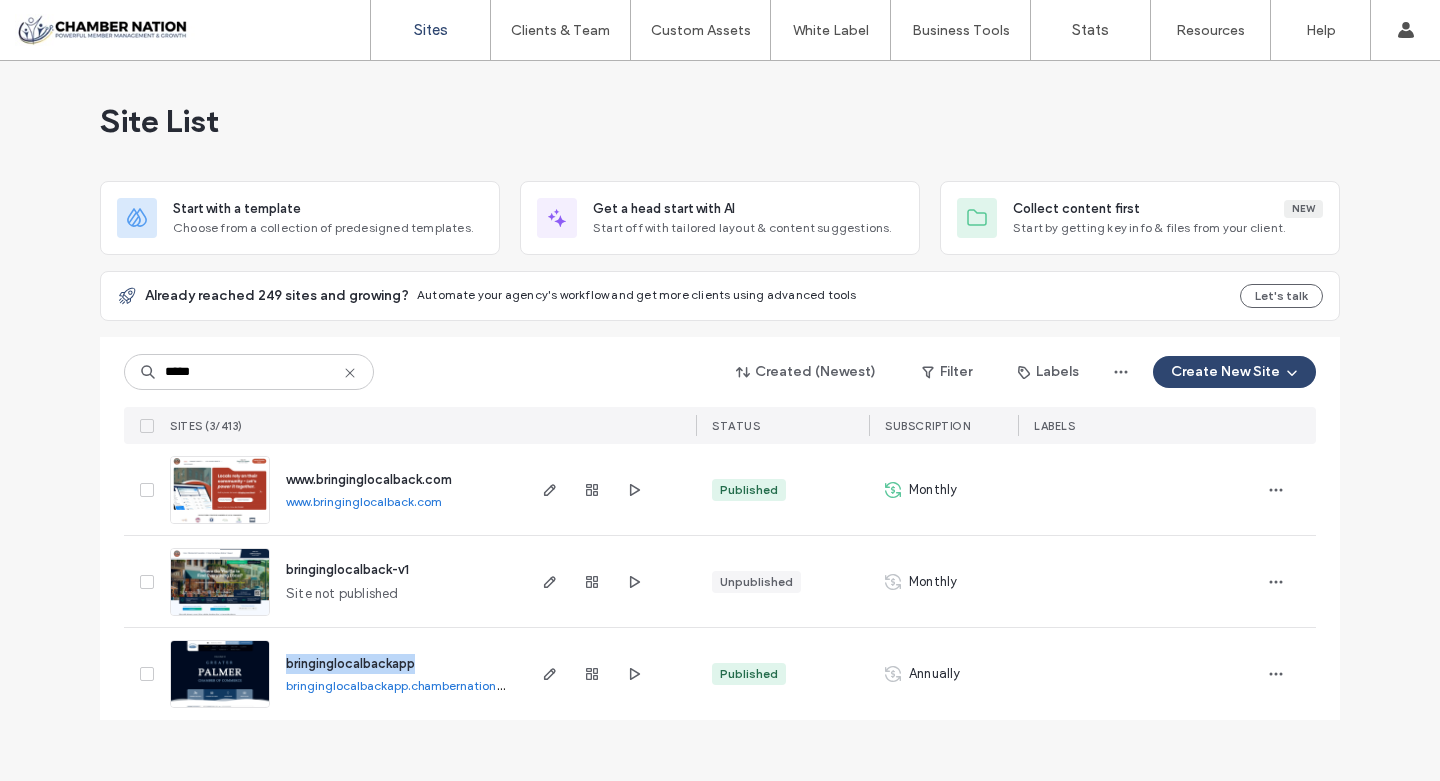 drag, startPoint x: 440, startPoint y: 667, endPoint x: 286, endPoint y: 669, distance: 154.01299 